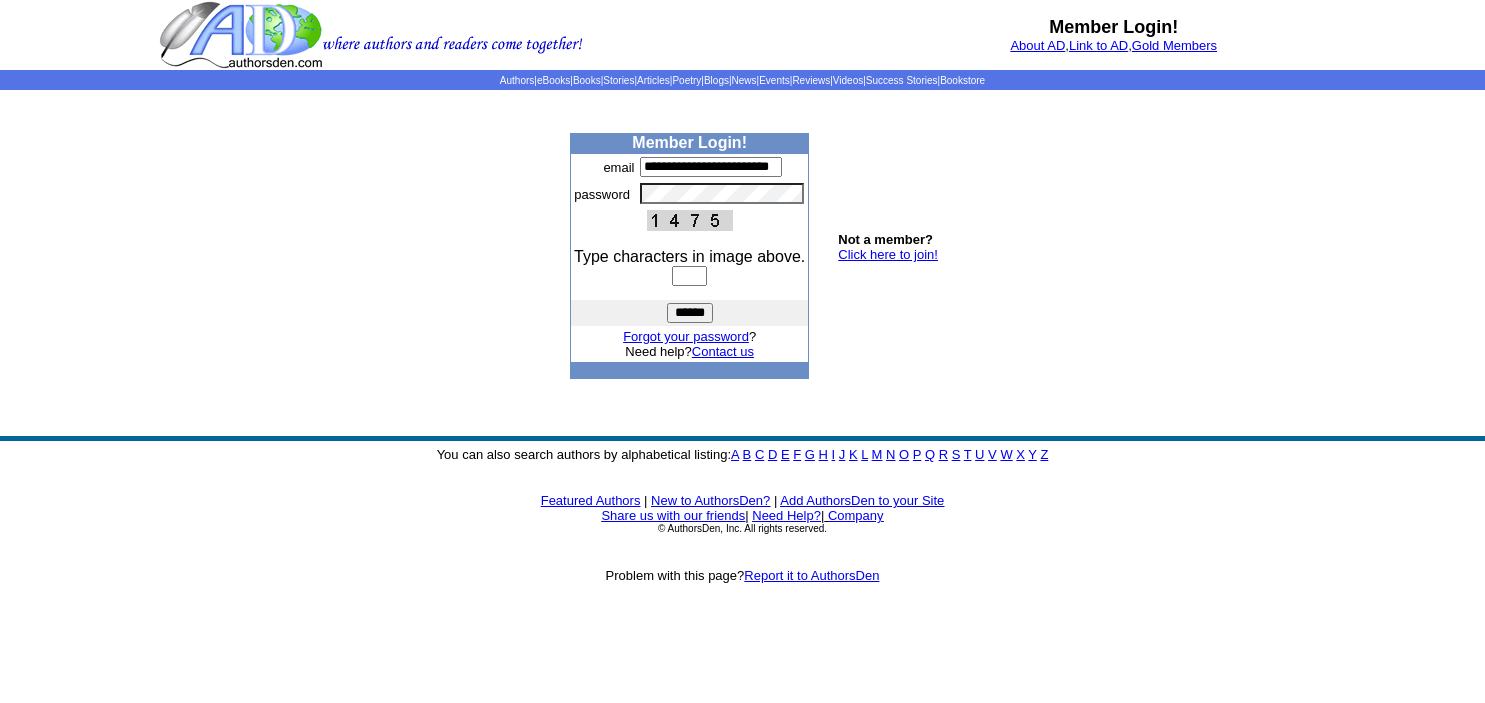 scroll, scrollTop: 0, scrollLeft: 0, axis: both 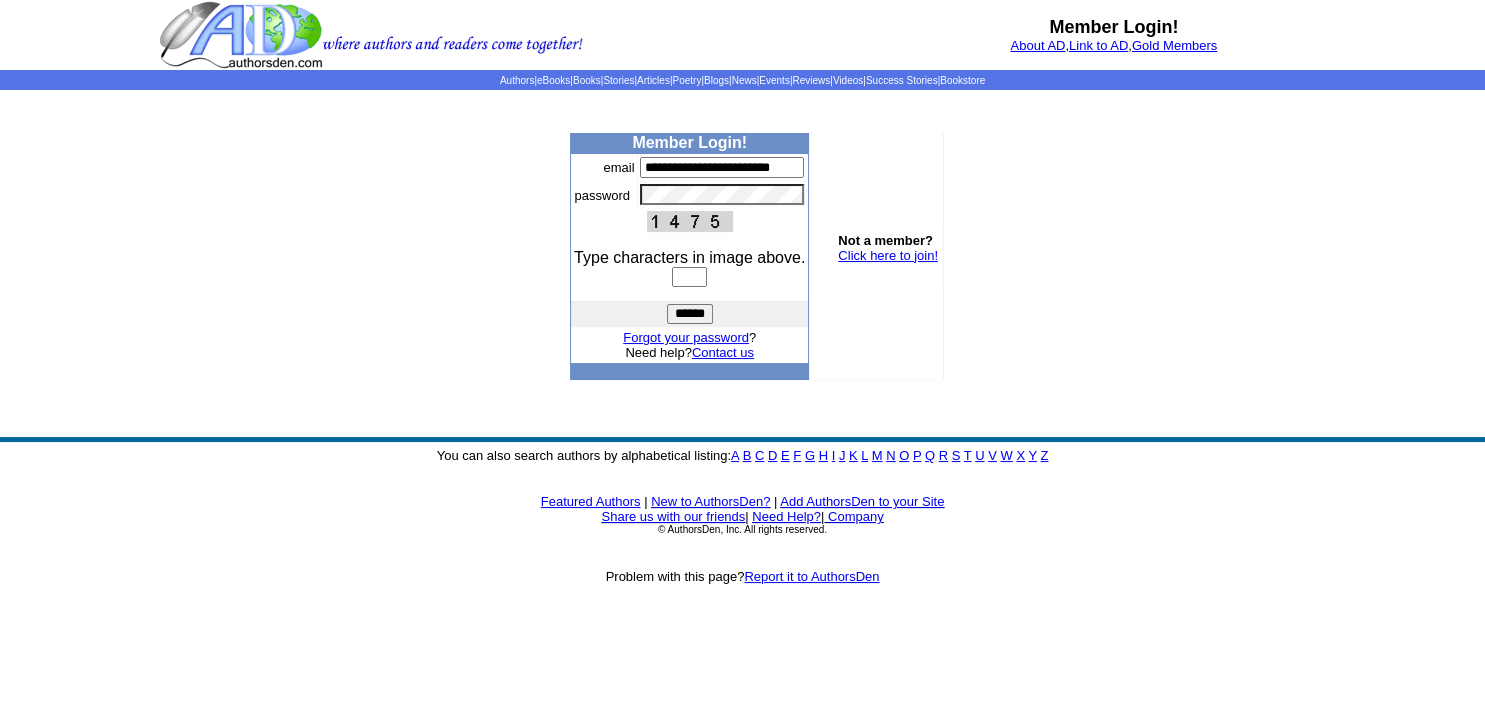 click at bounding box center [689, 277] 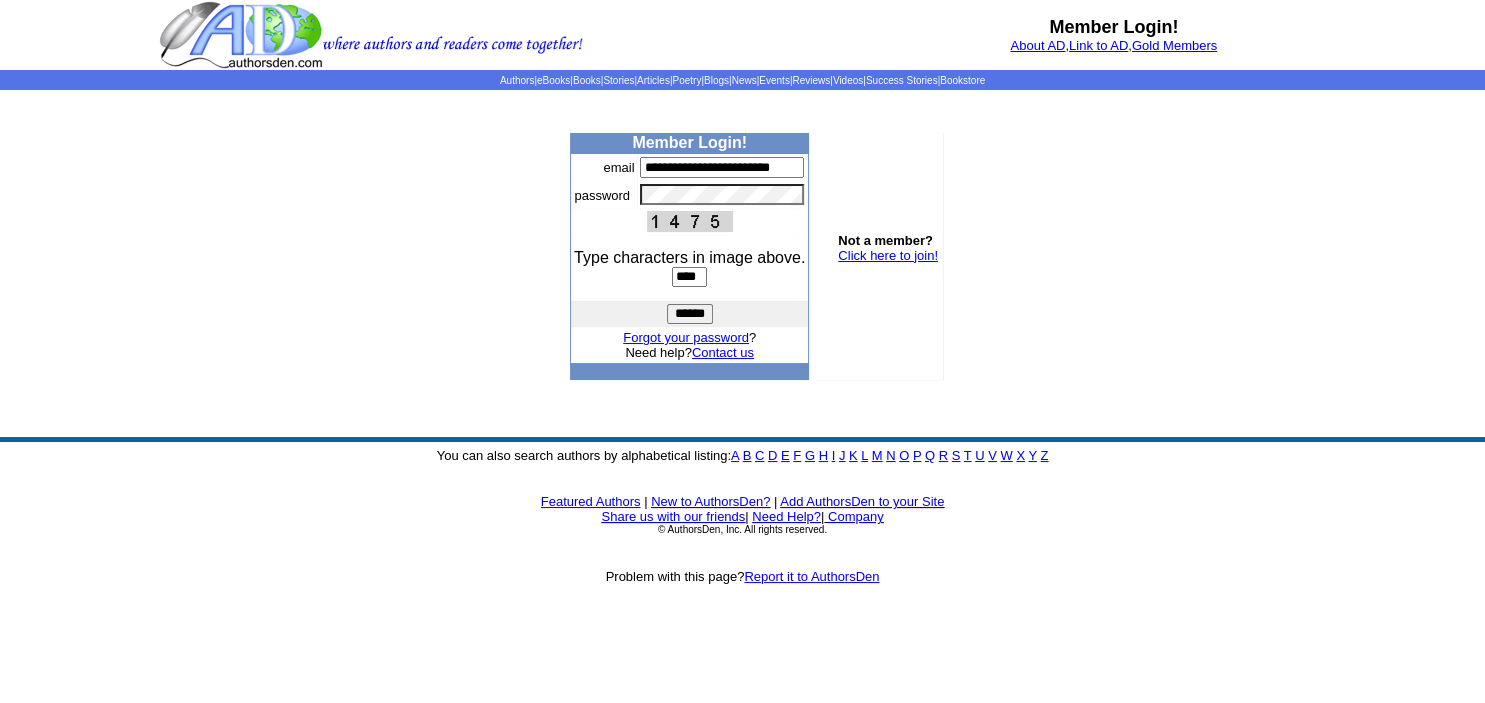 type on "****" 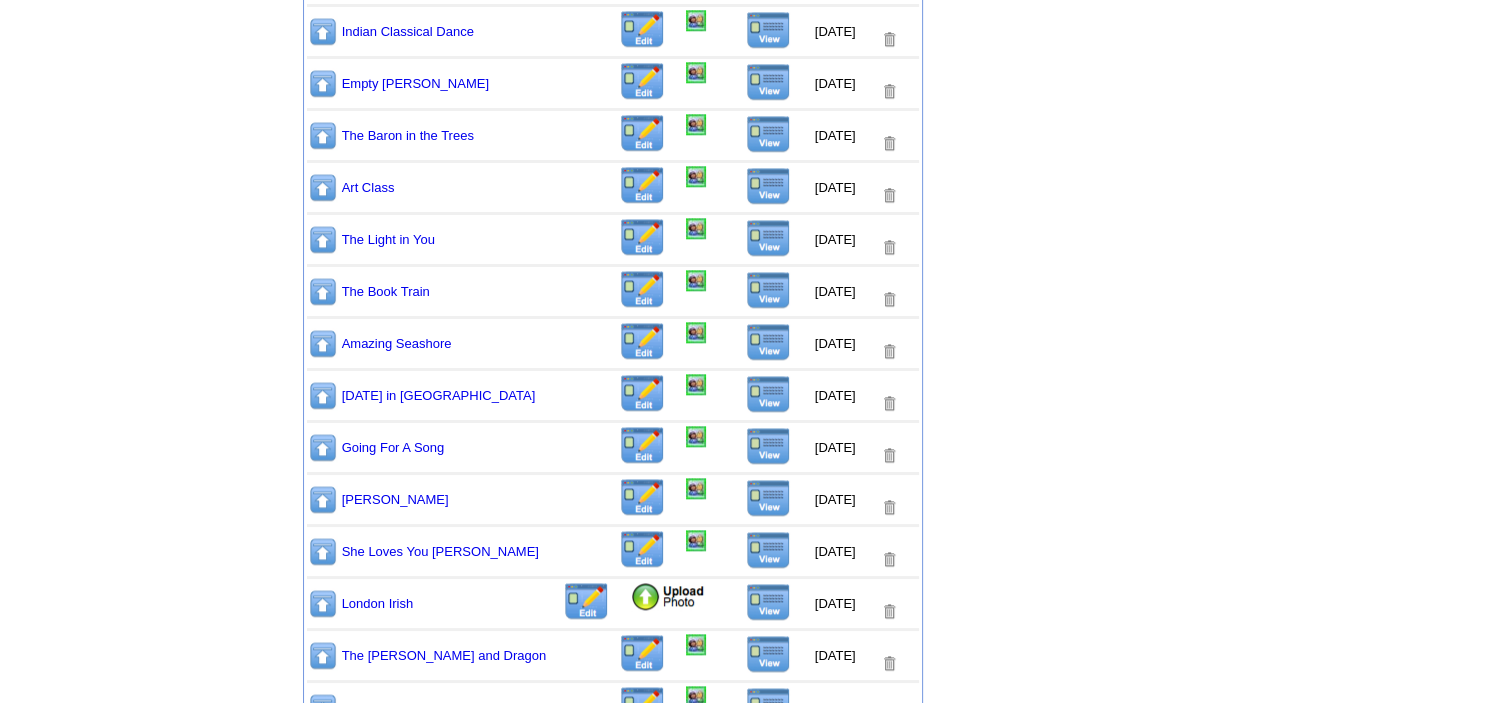 scroll, scrollTop: 2242, scrollLeft: 0, axis: vertical 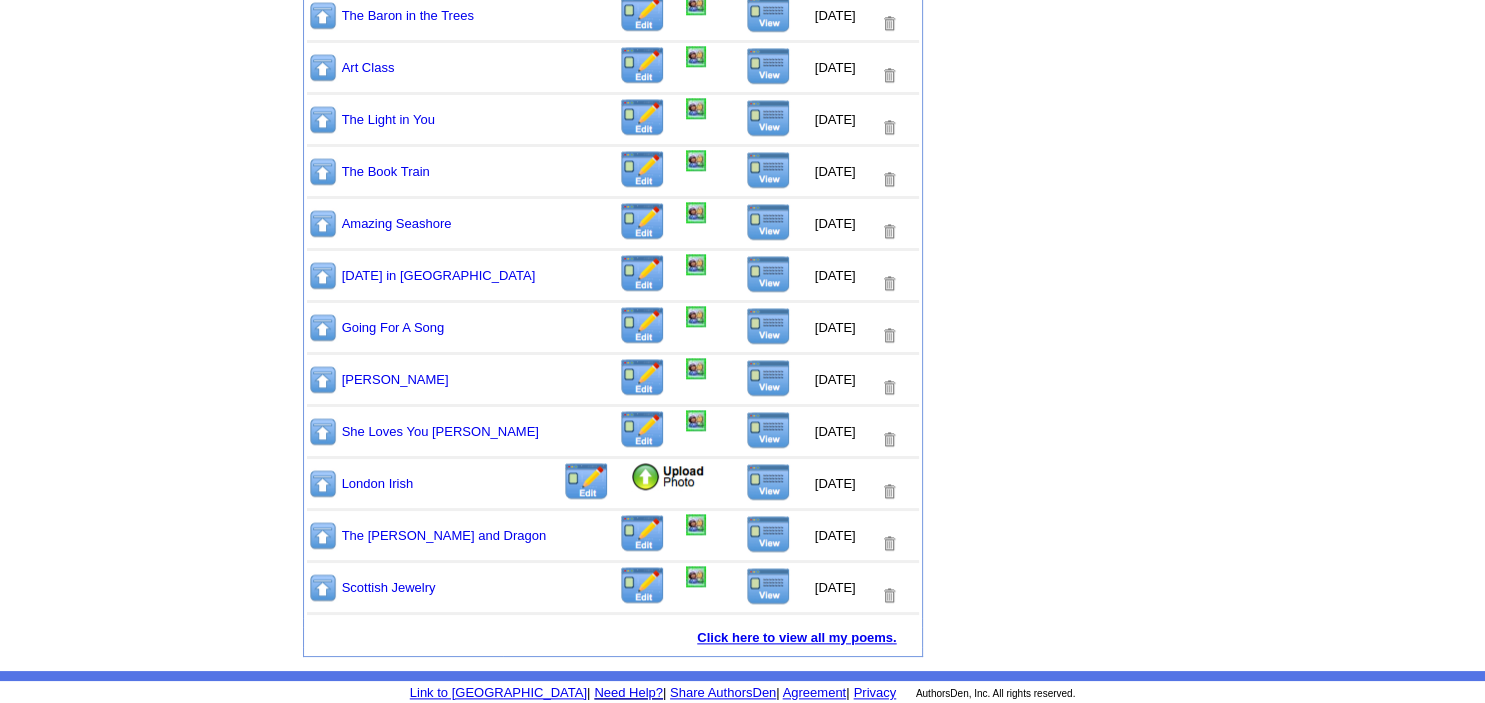 click on "Click here to view
all my poems." at bounding box center (796, 637) 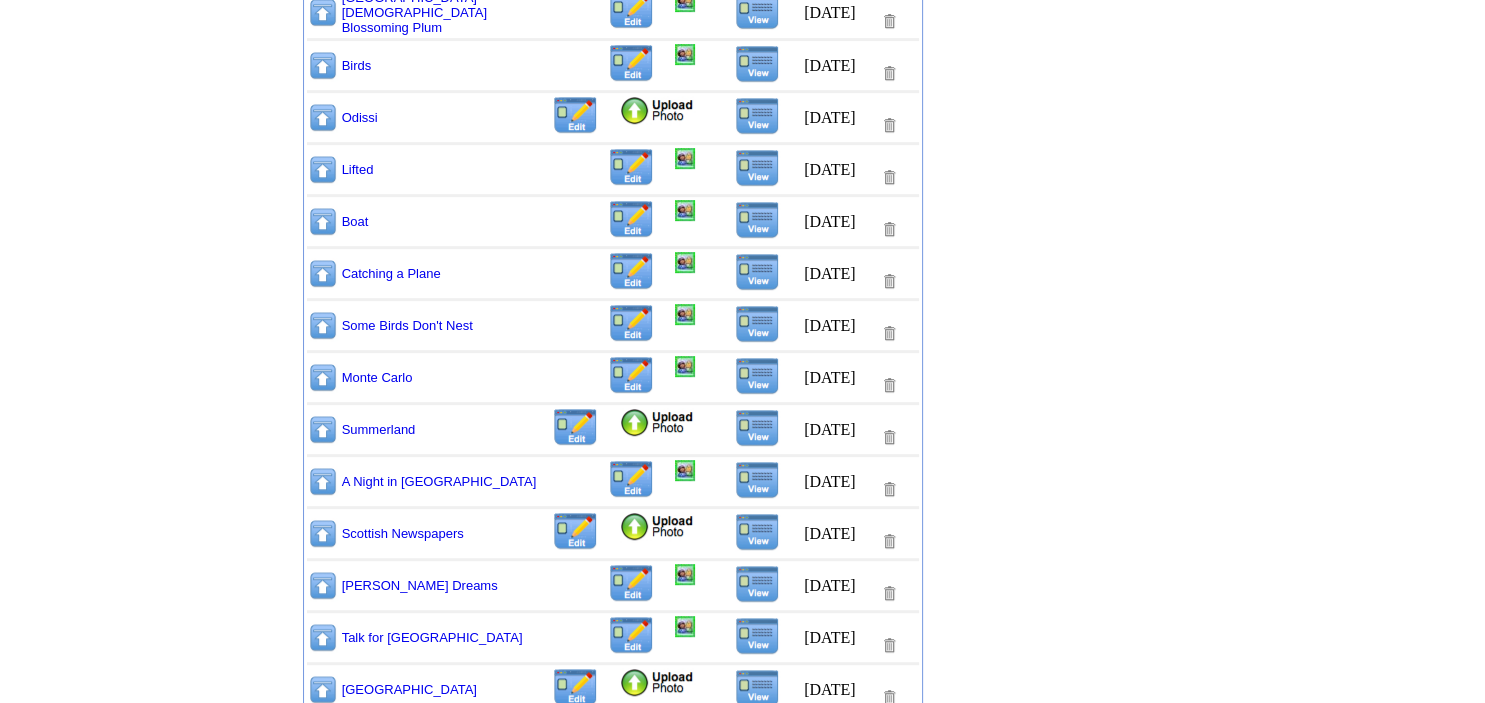 scroll, scrollTop: 15840, scrollLeft: 0, axis: vertical 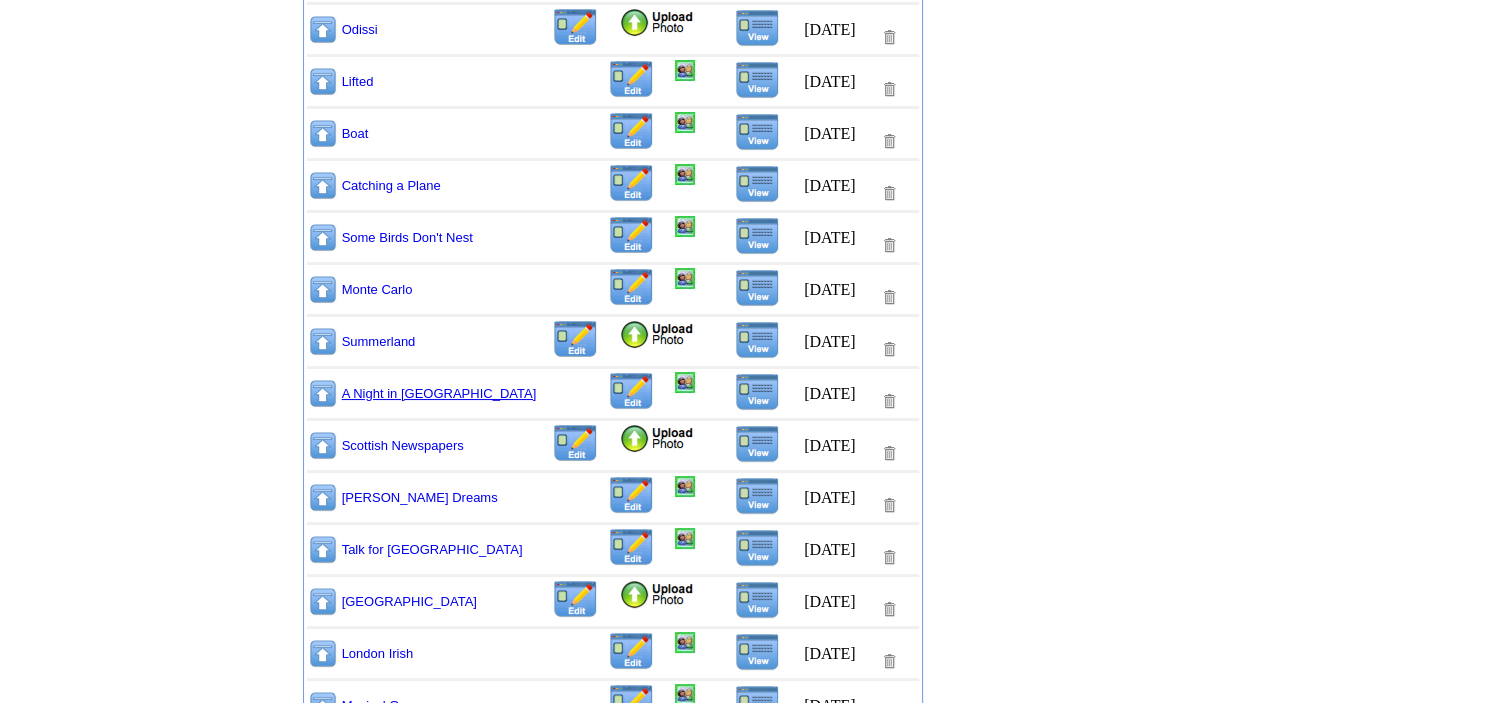 click on "A Night in Rome" at bounding box center [439, 393] 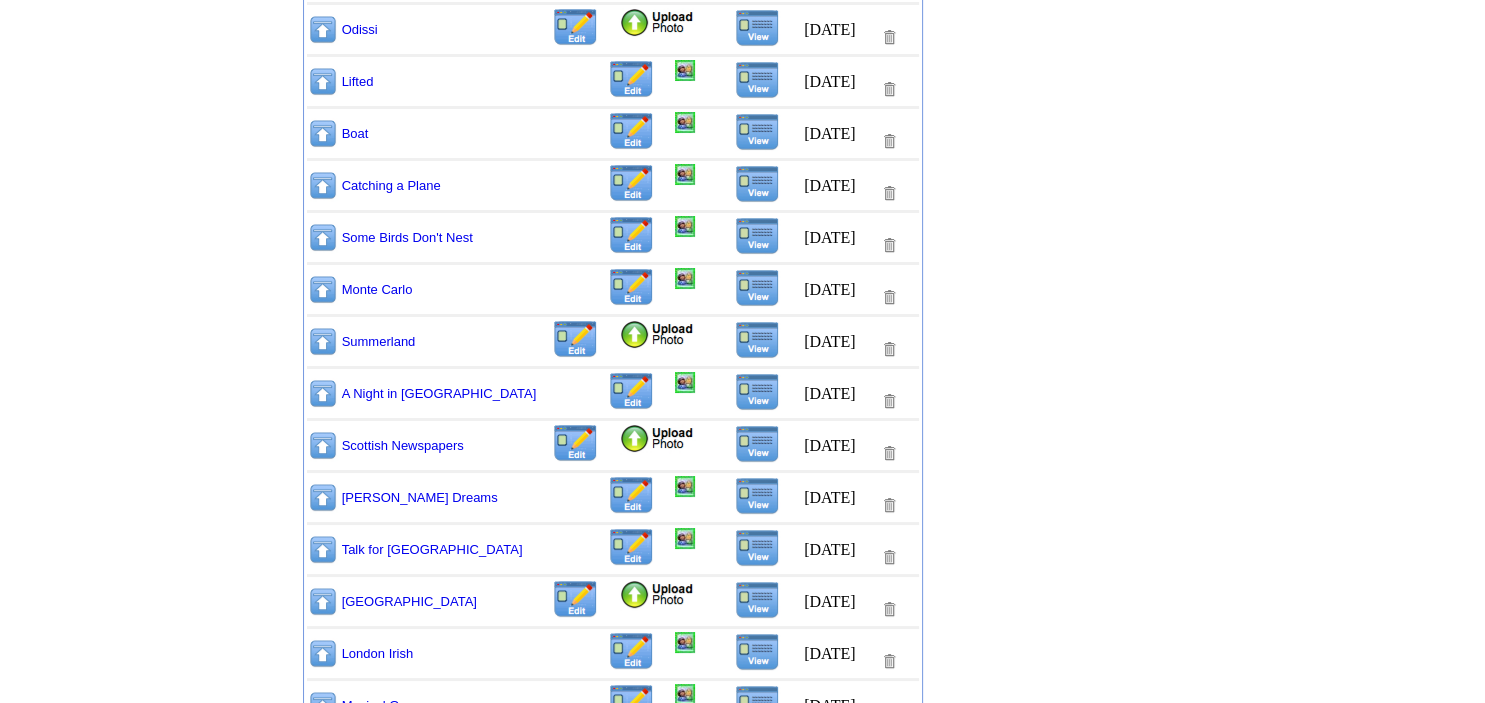 click at bounding box center [889, 401] 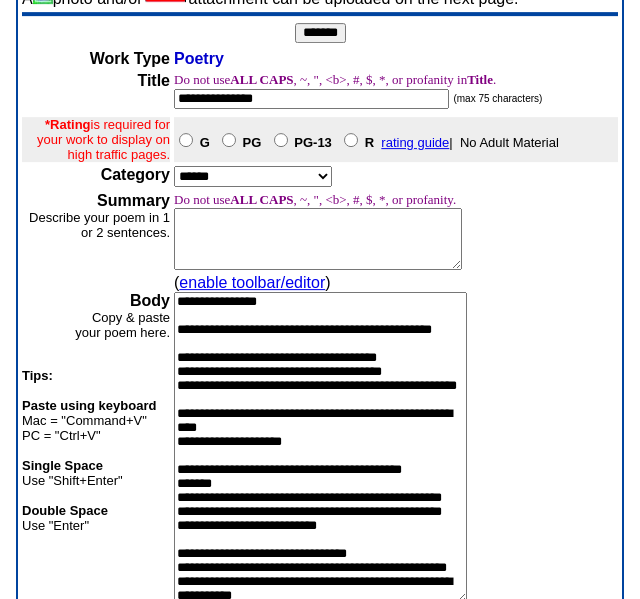 scroll, scrollTop: 211, scrollLeft: 0, axis: vertical 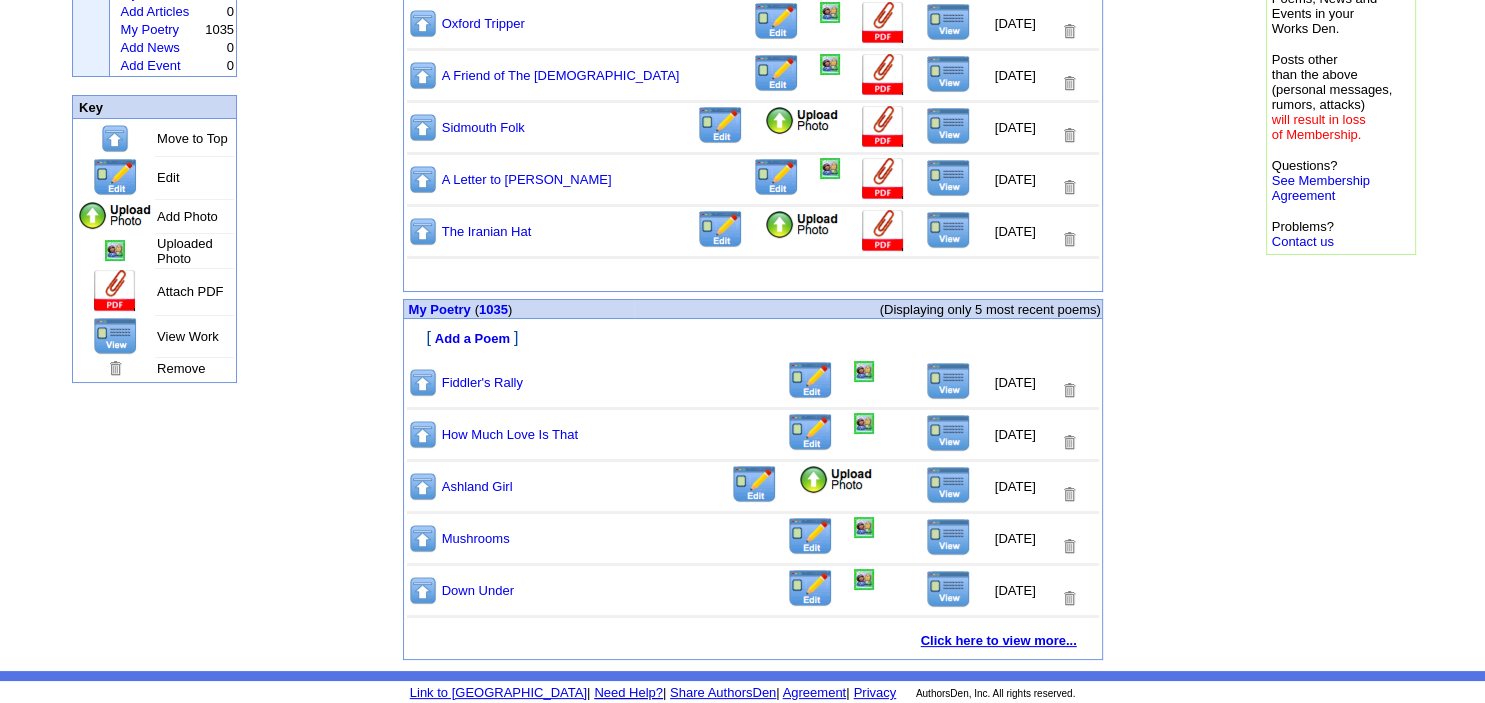 click on "Click here to view more..." at bounding box center [999, 640] 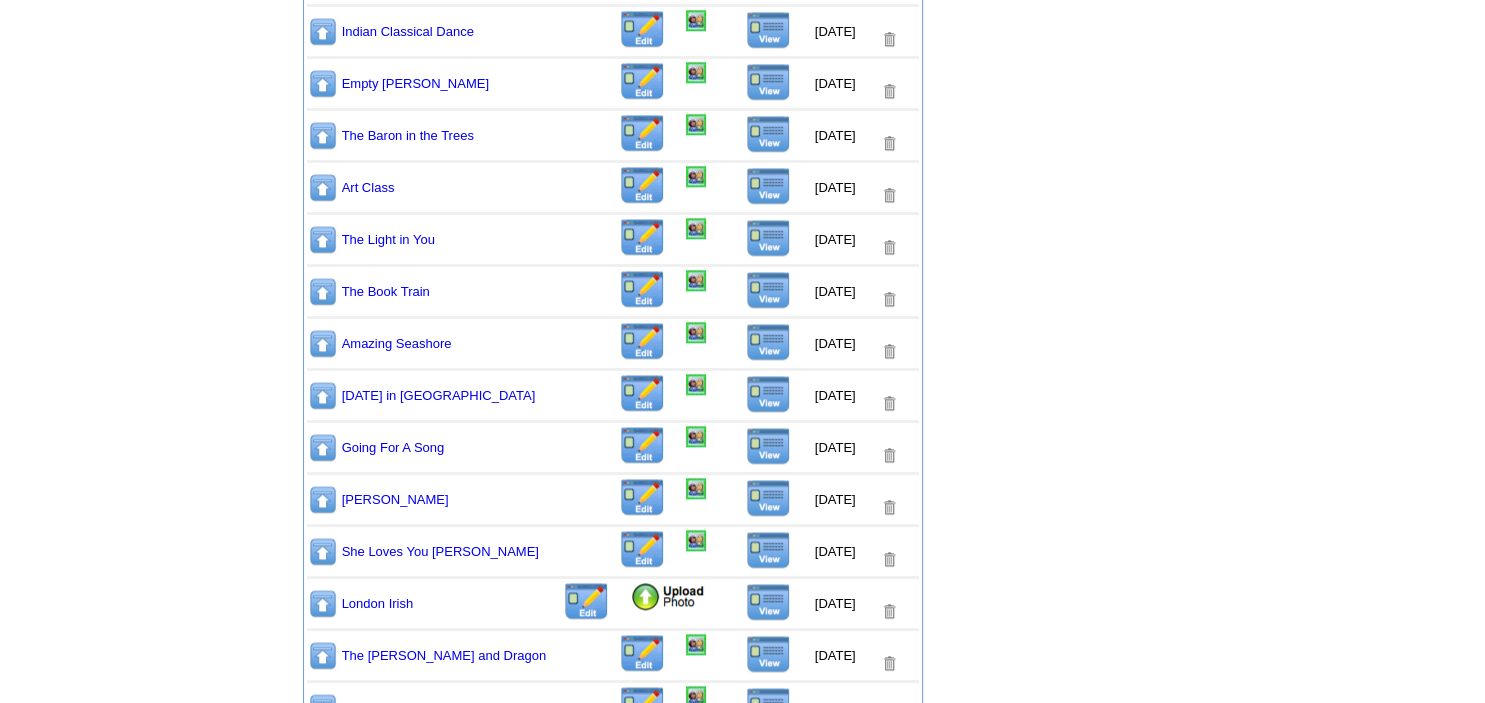 scroll, scrollTop: 2242, scrollLeft: 0, axis: vertical 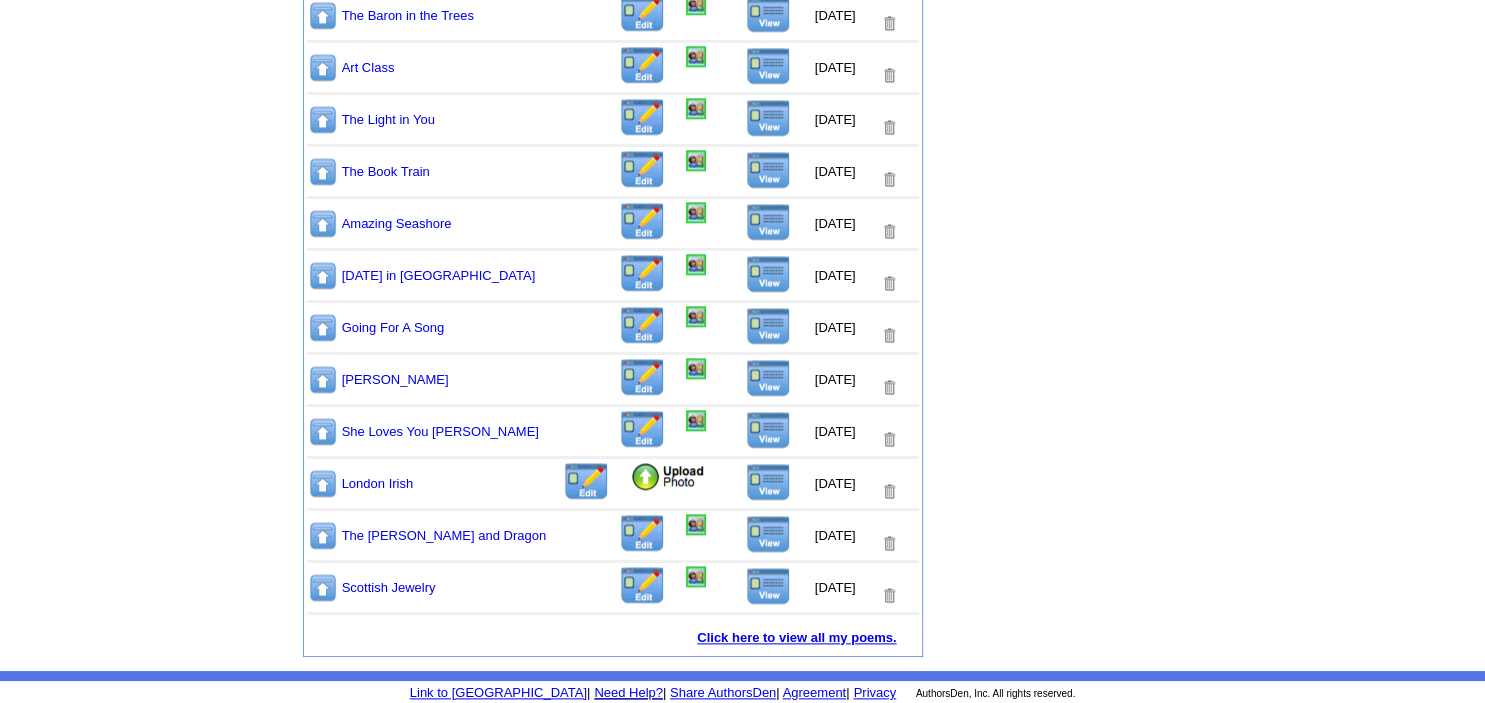 click on "Click here to view
all my poems." at bounding box center (796, 637) 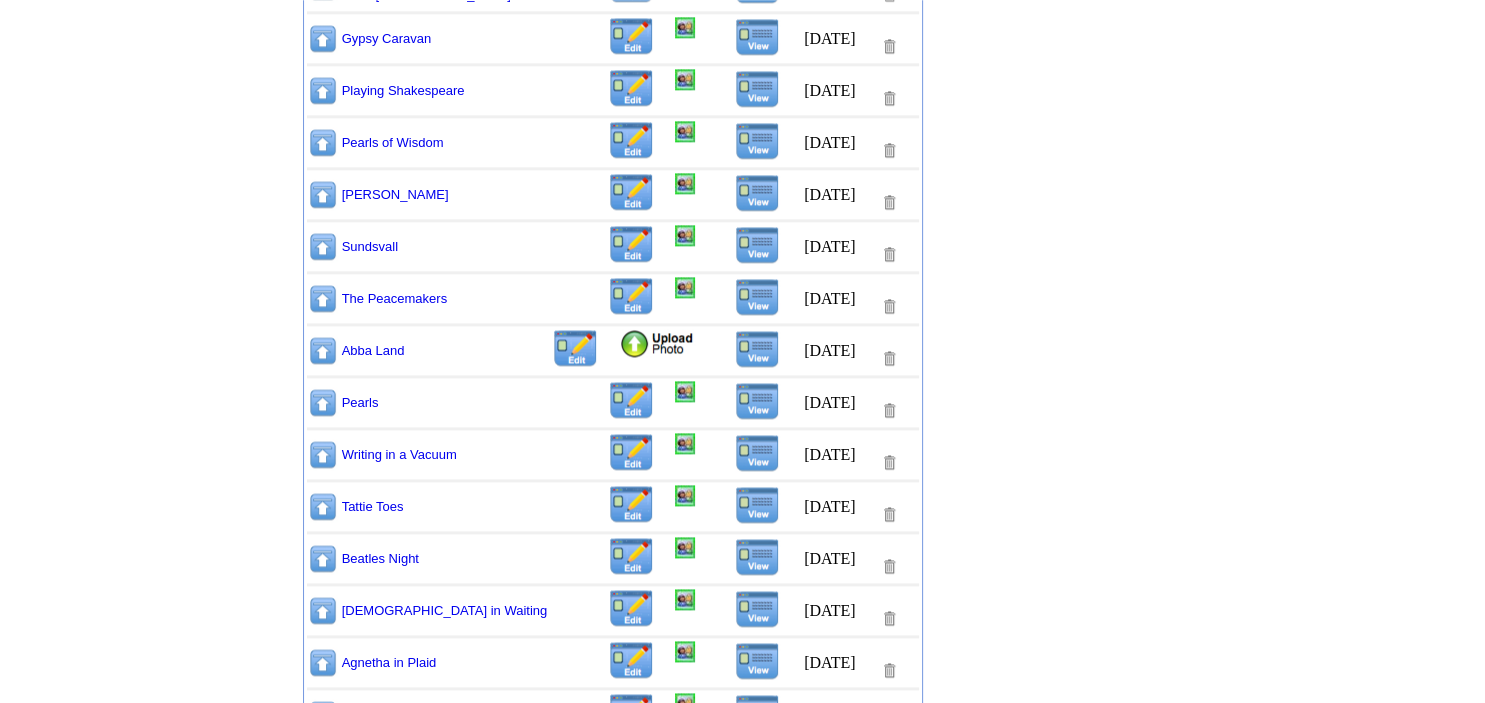 scroll, scrollTop: 4646, scrollLeft: 0, axis: vertical 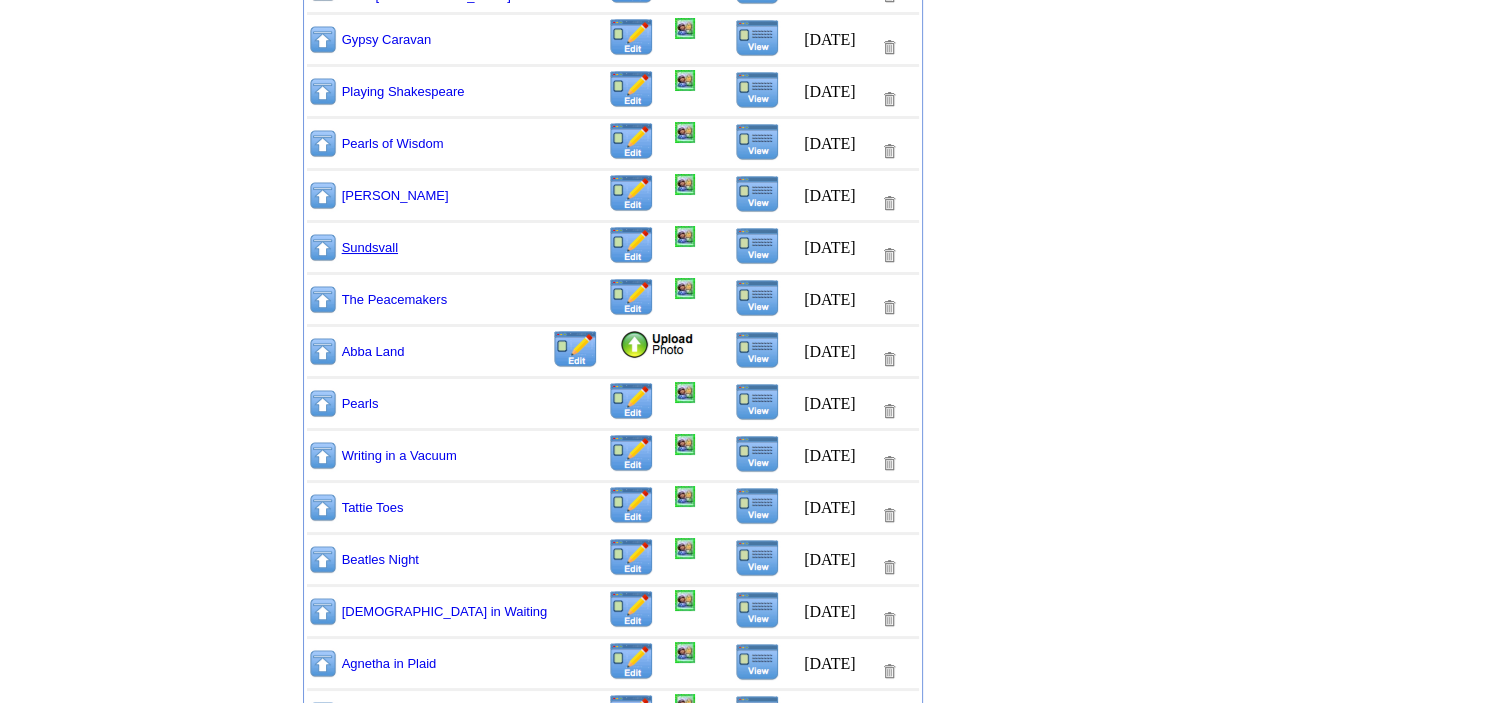 click on "Sundsvall" at bounding box center [370, 247] 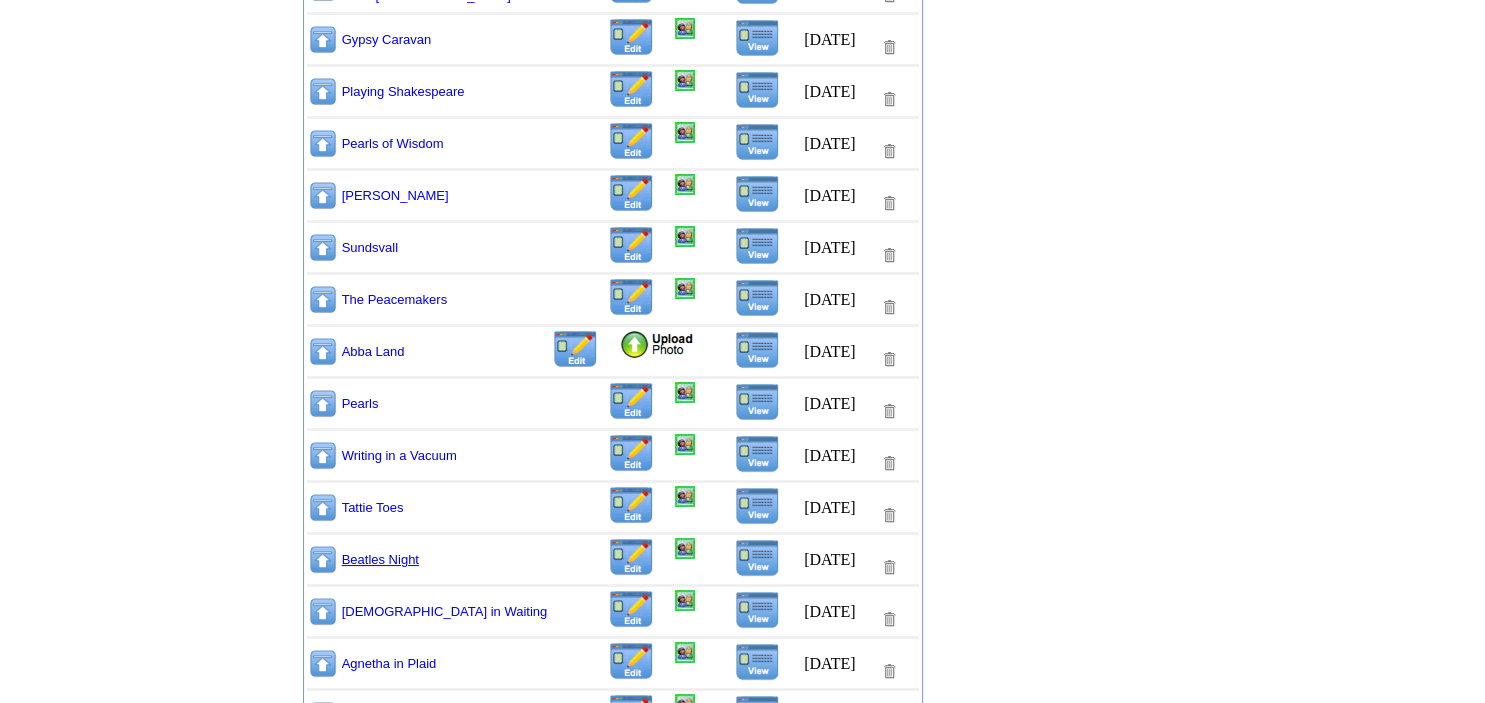 click on "Beatles Night" at bounding box center [380, 559] 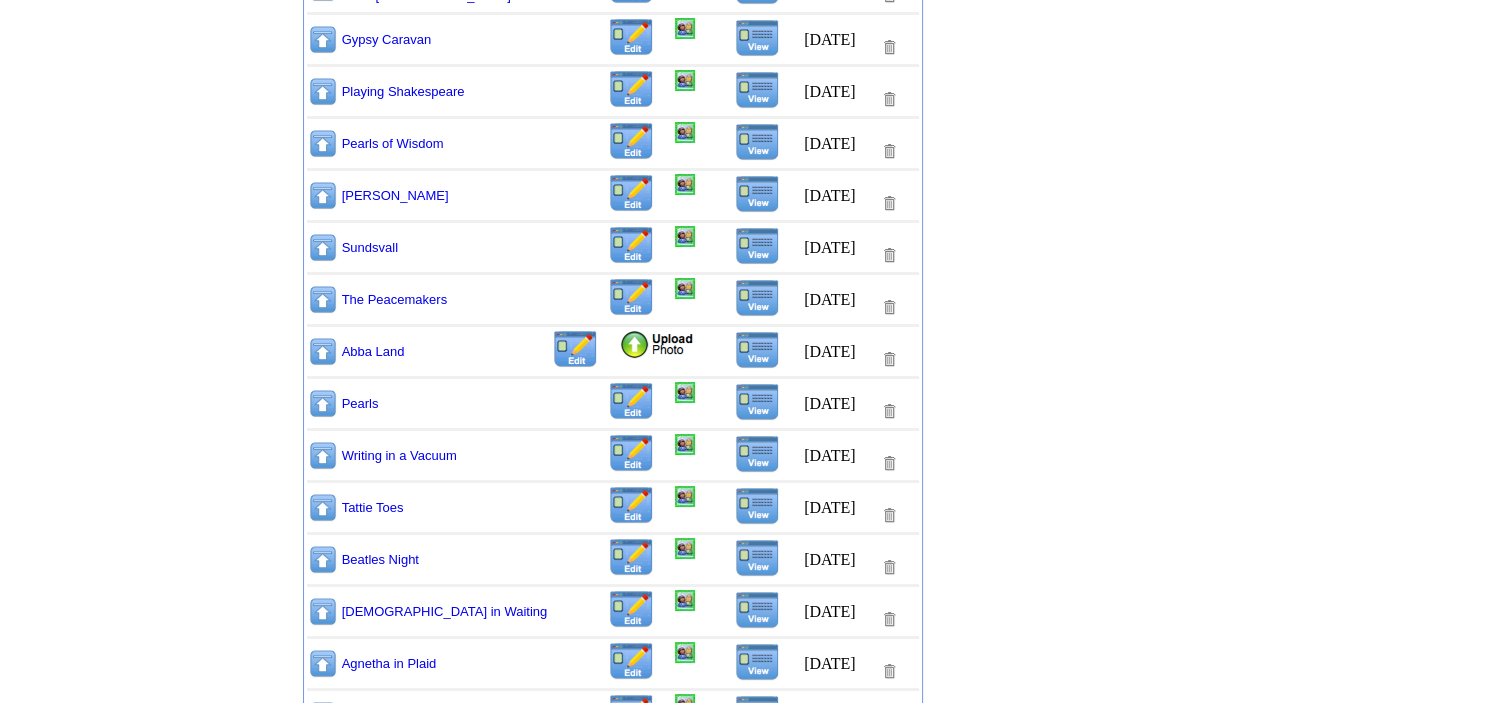 click at bounding box center (889, 567) 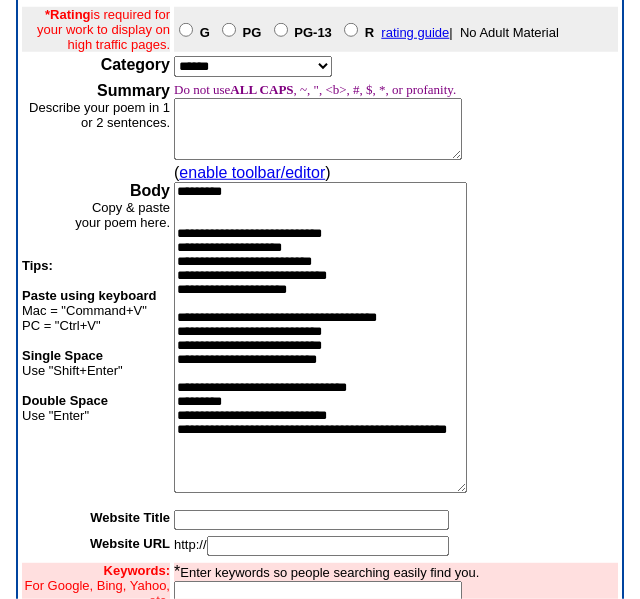 scroll, scrollTop: 211, scrollLeft: 0, axis: vertical 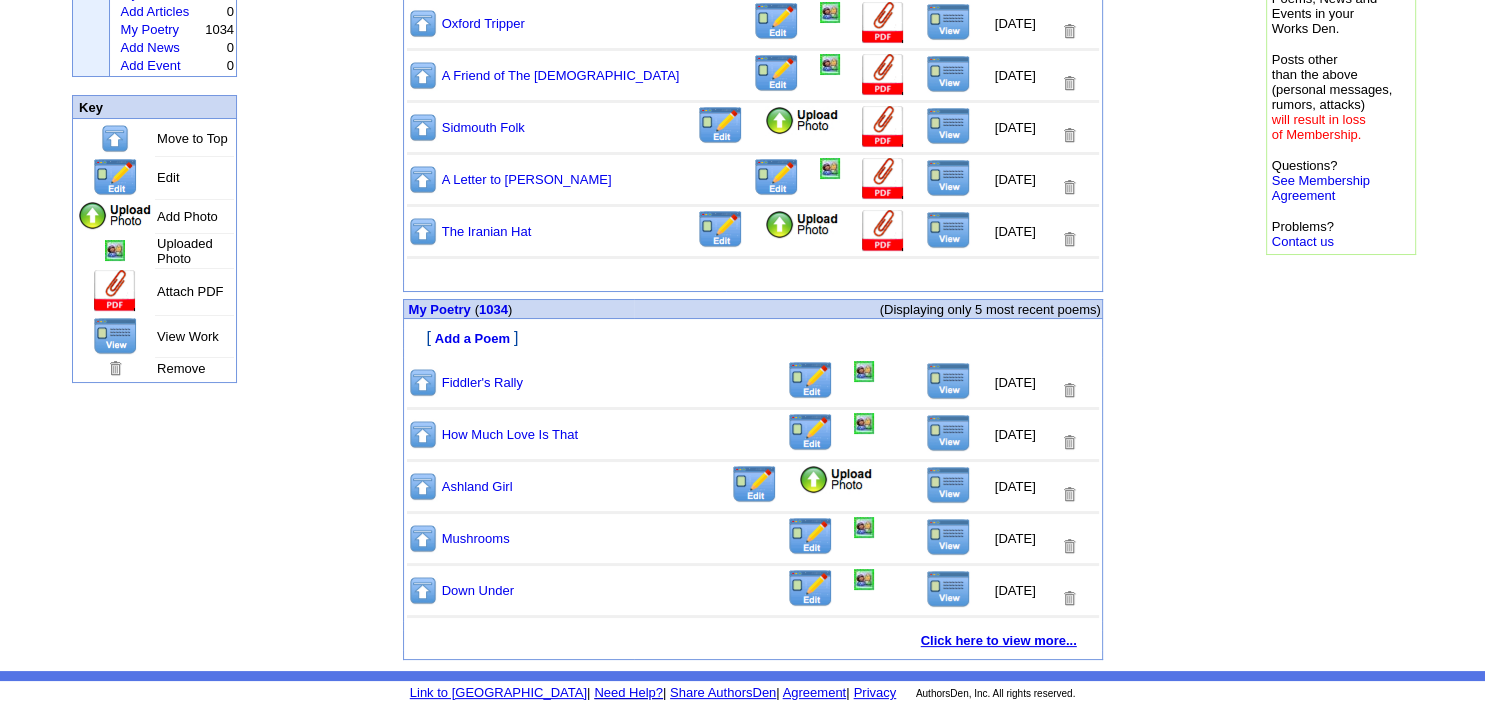 click on "Click here to view more..." at bounding box center [999, 640] 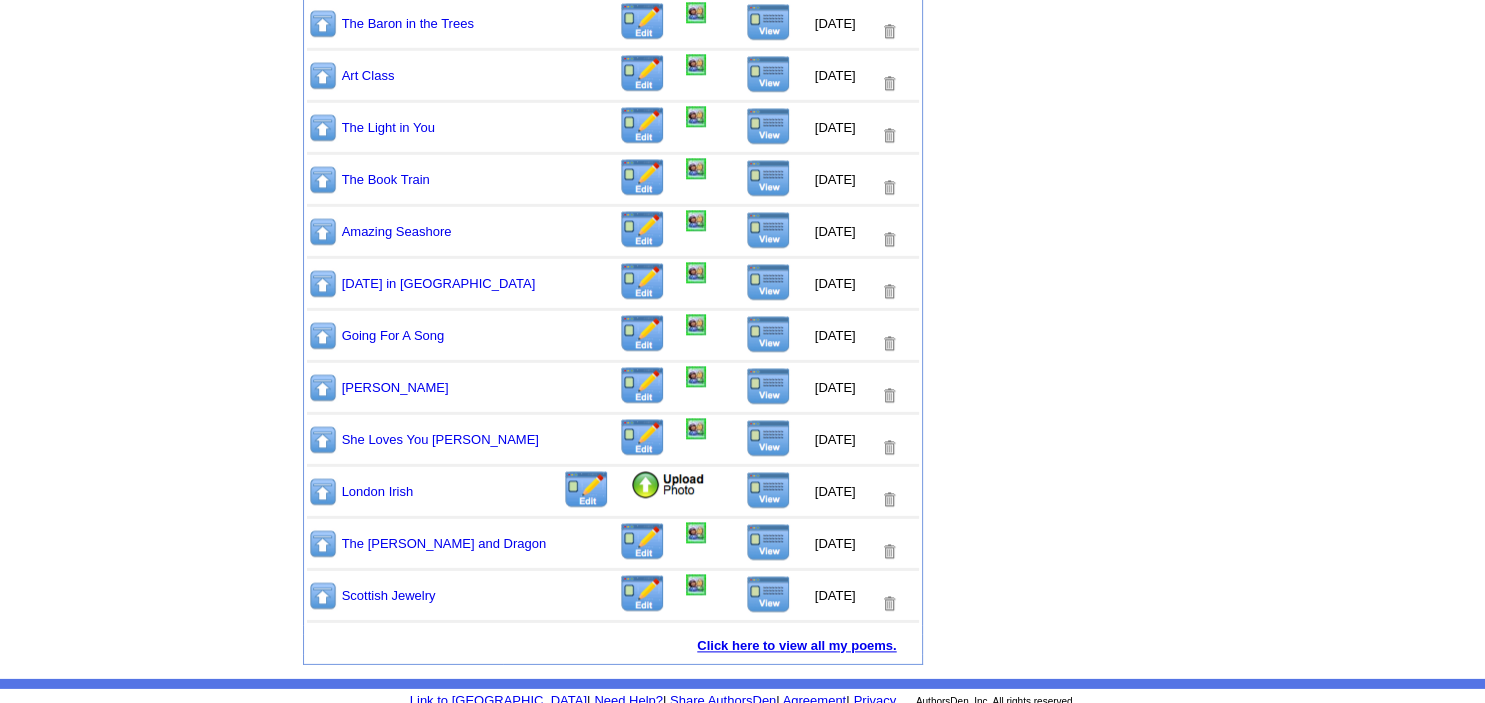 scroll, scrollTop: 2242, scrollLeft: 0, axis: vertical 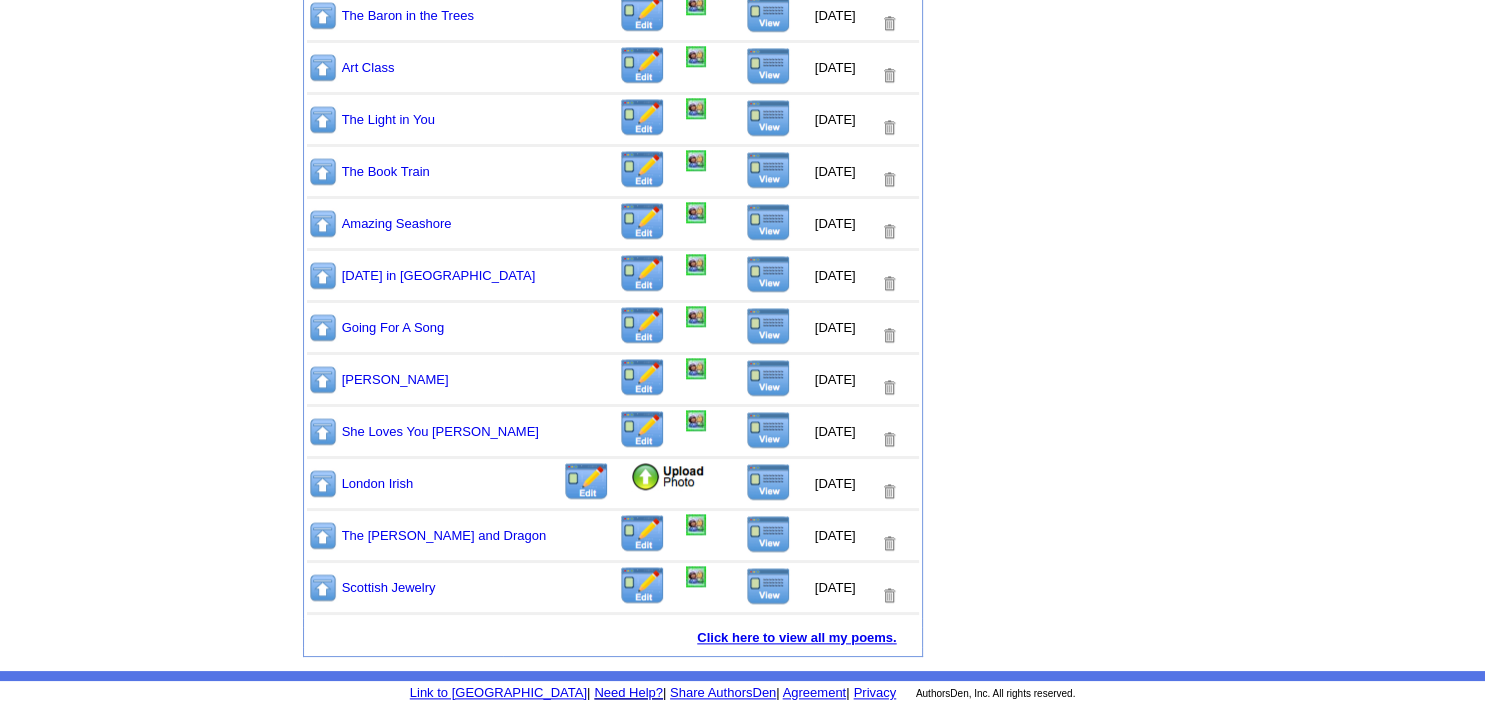 click on "Click here to view
all my poems." at bounding box center (796, 637) 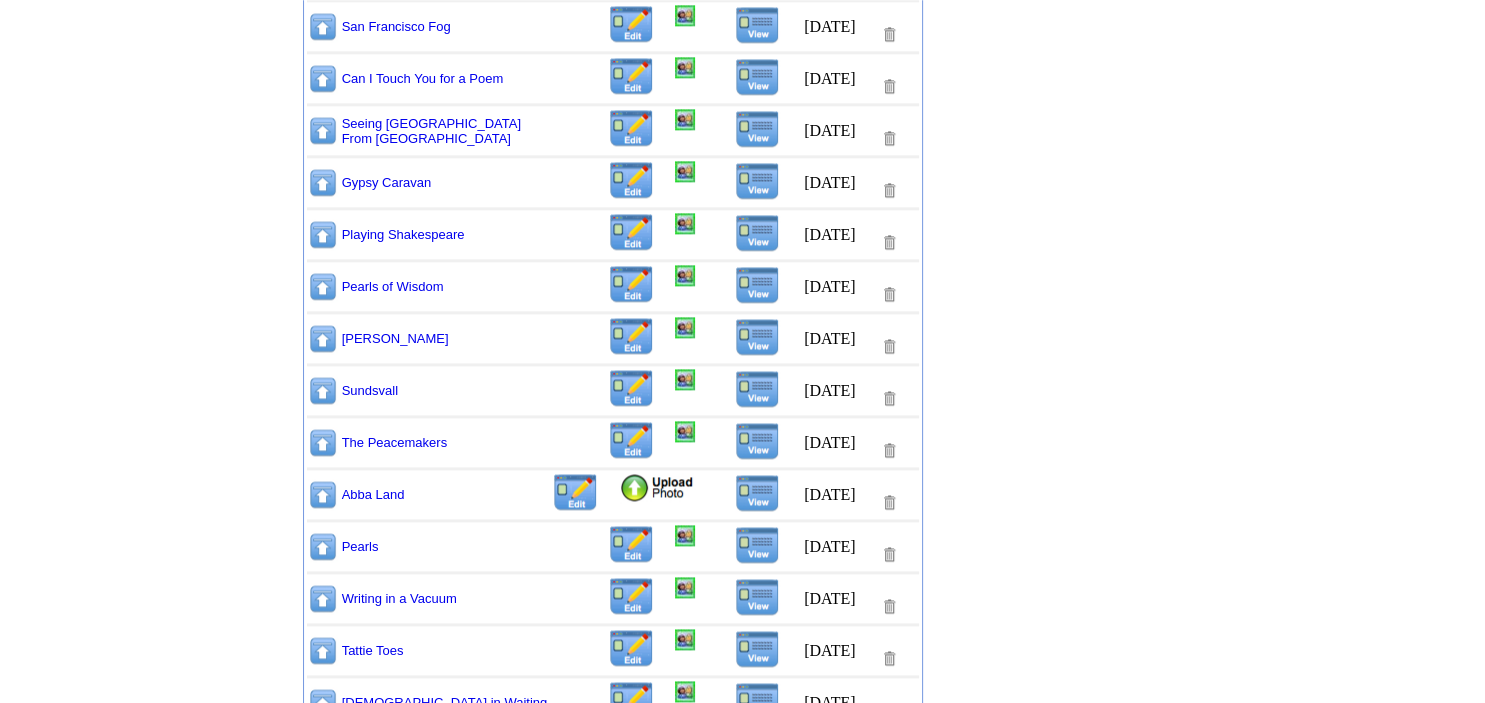 scroll, scrollTop: 4540, scrollLeft: 0, axis: vertical 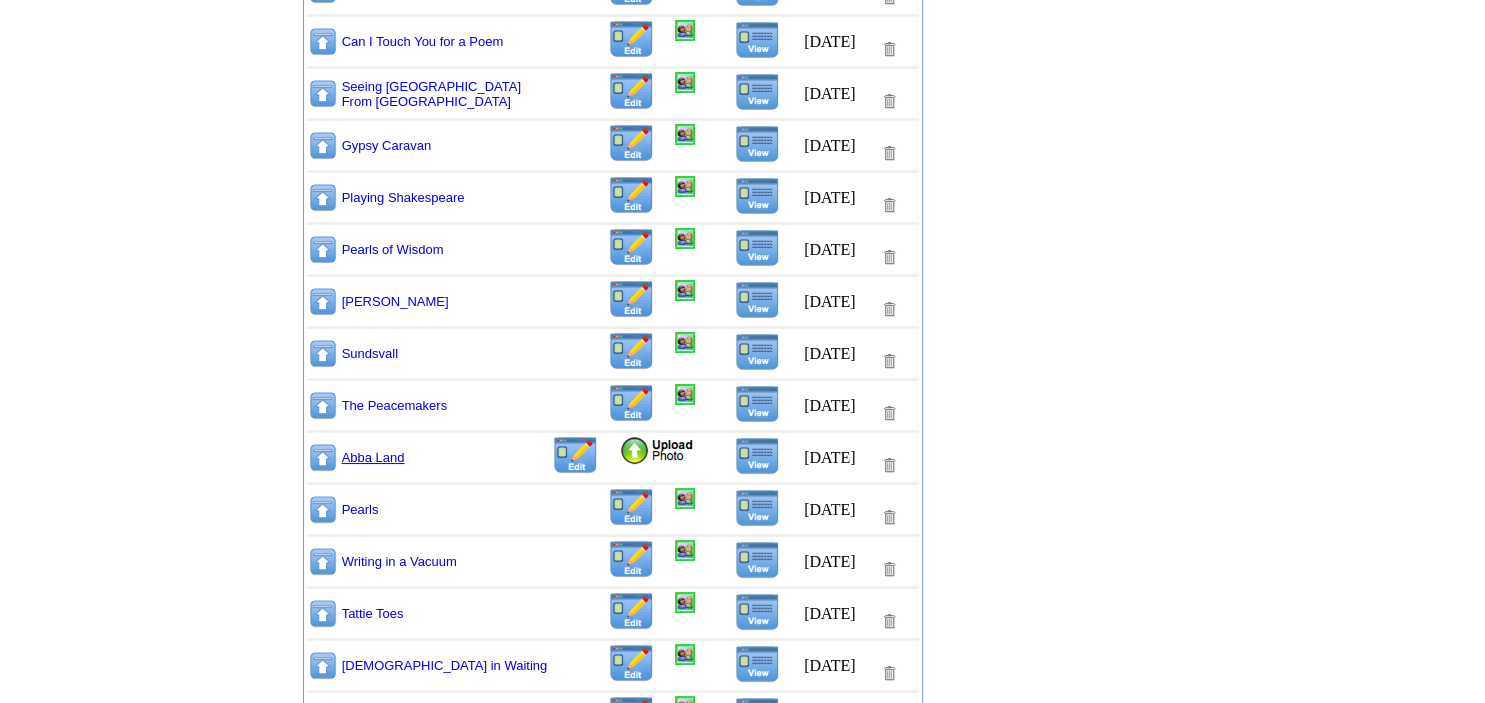 click on "Abba Land" at bounding box center [373, 457] 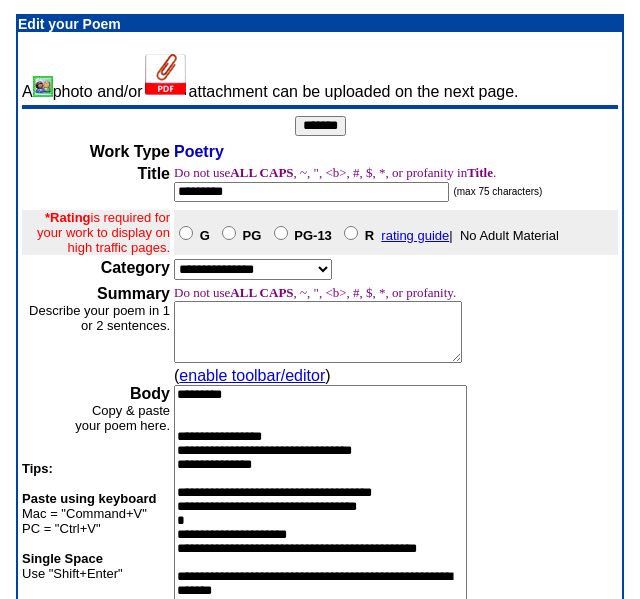 scroll, scrollTop: 0, scrollLeft: 0, axis: both 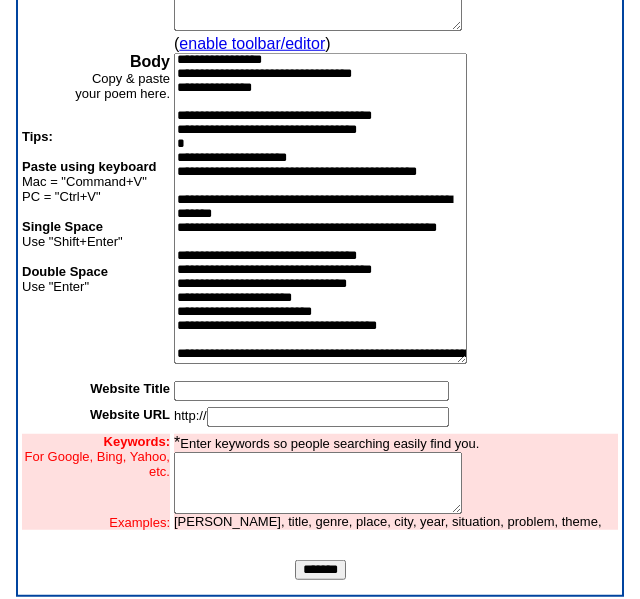 click on "**********" at bounding box center (320, 208) 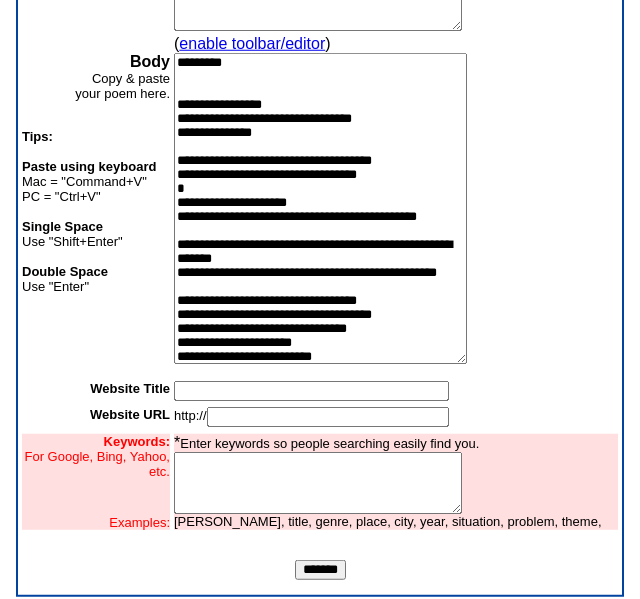 drag, startPoint x: 312, startPoint y: 263, endPoint x: 178, endPoint y: 219, distance: 141.039 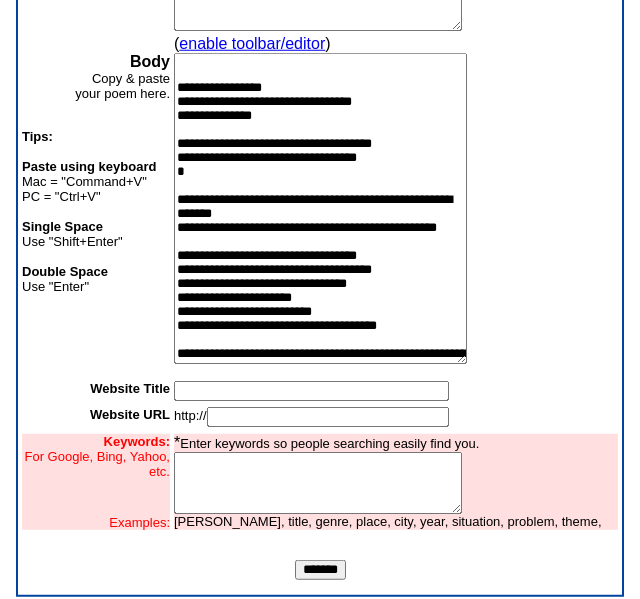 scroll, scrollTop: 182, scrollLeft: 0, axis: vertical 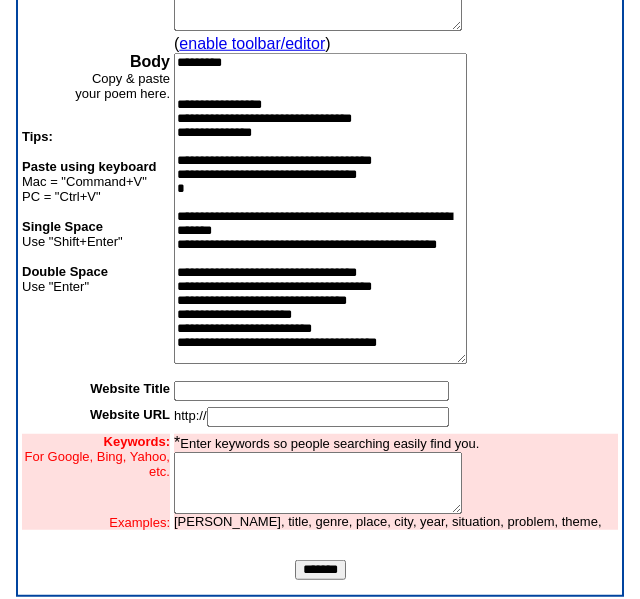 drag, startPoint x: 304, startPoint y: 152, endPoint x: 152, endPoint y: 111, distance: 157.43253 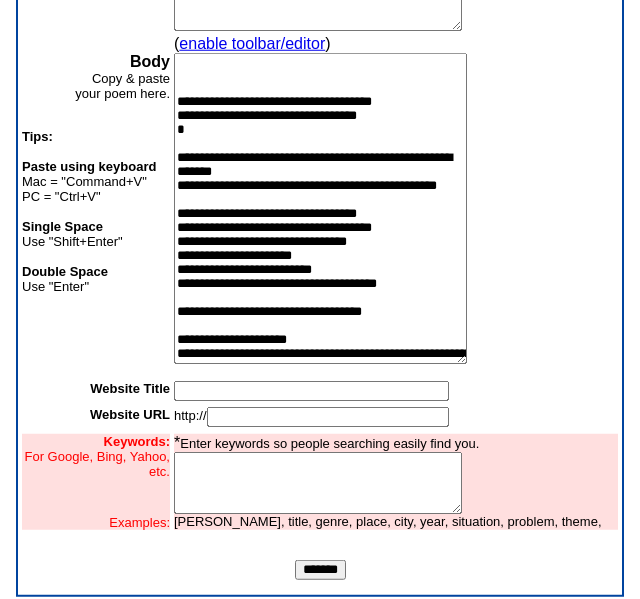 scroll, scrollTop: 334, scrollLeft: 0, axis: vertical 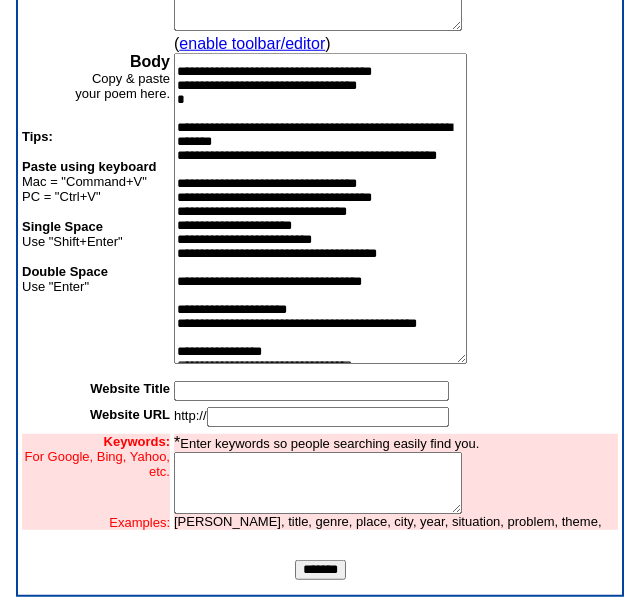 drag, startPoint x: 447, startPoint y: 326, endPoint x: 170, endPoint y: 325, distance: 277.0018 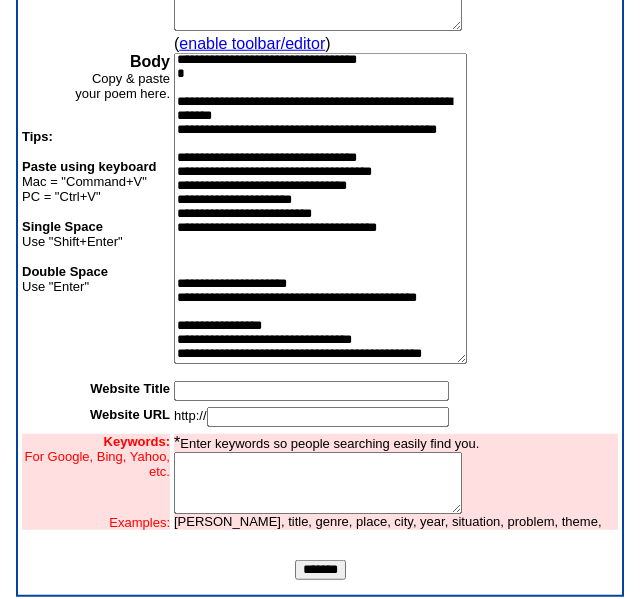 scroll, scrollTop: 304, scrollLeft: 0, axis: vertical 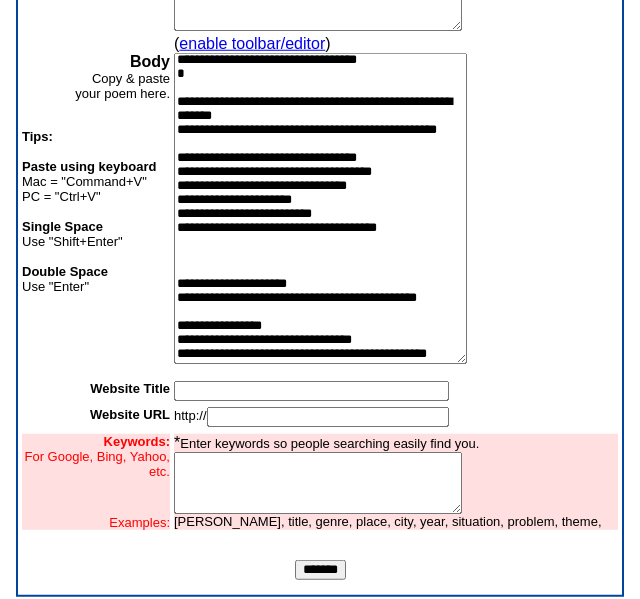 paste on "**********" 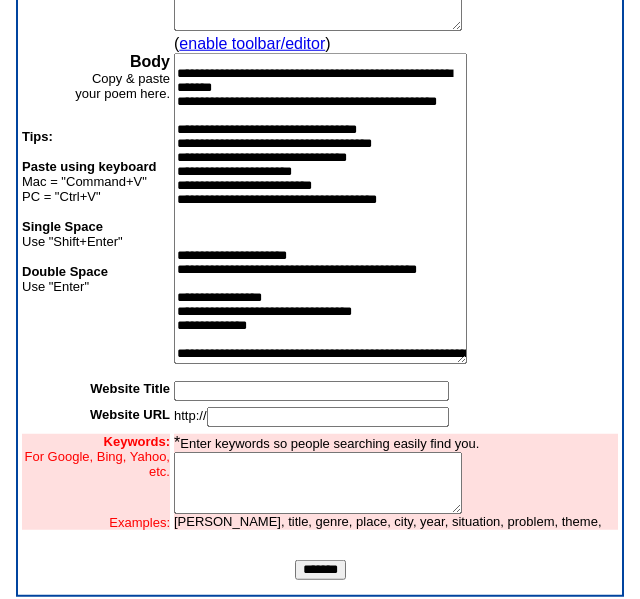 scroll, scrollTop: 304, scrollLeft: 0, axis: vertical 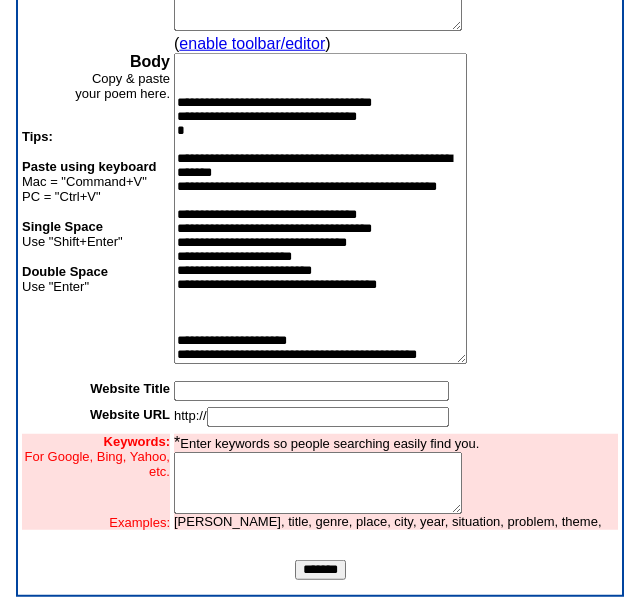 drag, startPoint x: 382, startPoint y: 119, endPoint x: 146, endPoint y: 122, distance: 236.01907 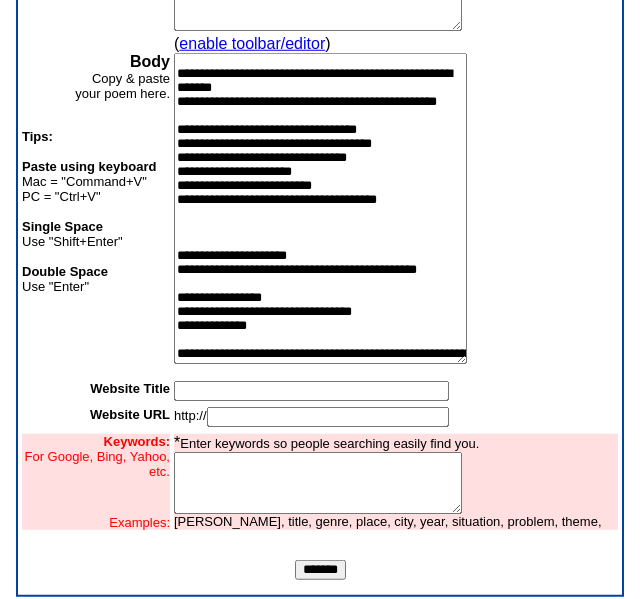 scroll, scrollTop: 213, scrollLeft: 0, axis: vertical 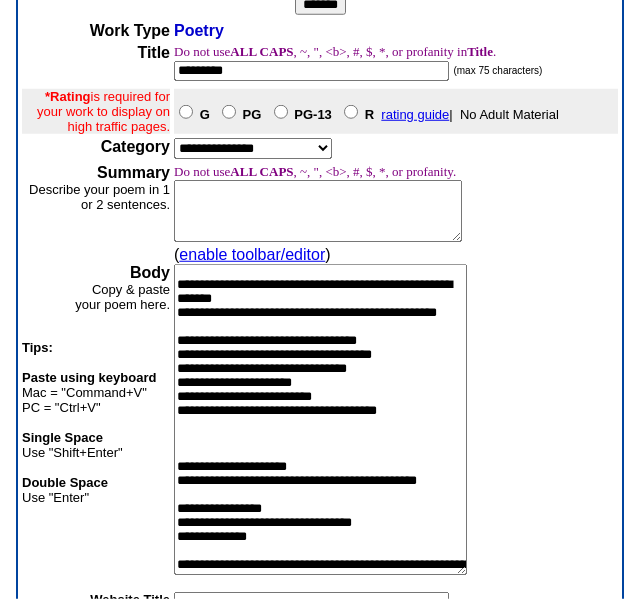 drag, startPoint x: 318, startPoint y: 330, endPoint x: 165, endPoint y: 276, distance: 162.2498 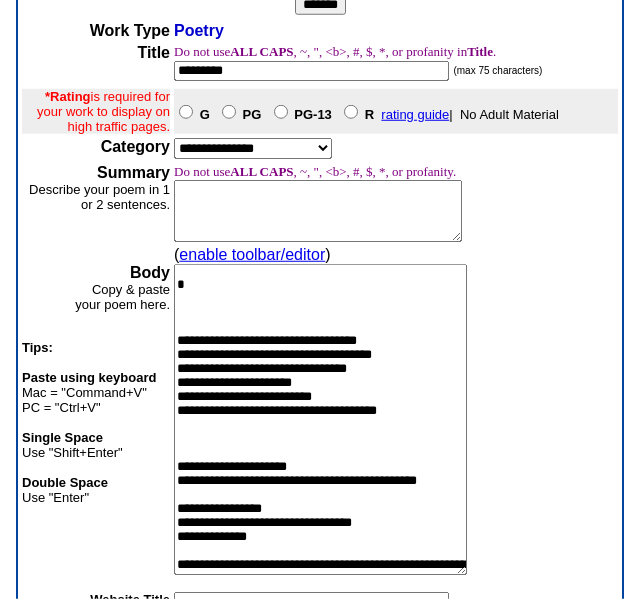 scroll, scrollTop: 365, scrollLeft: 0, axis: vertical 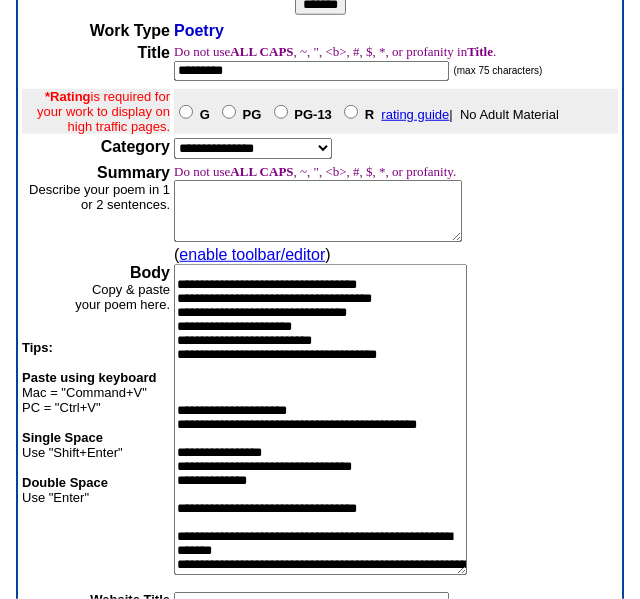 drag, startPoint x: 332, startPoint y: 404, endPoint x: 253, endPoint y: 327, distance: 110.317726 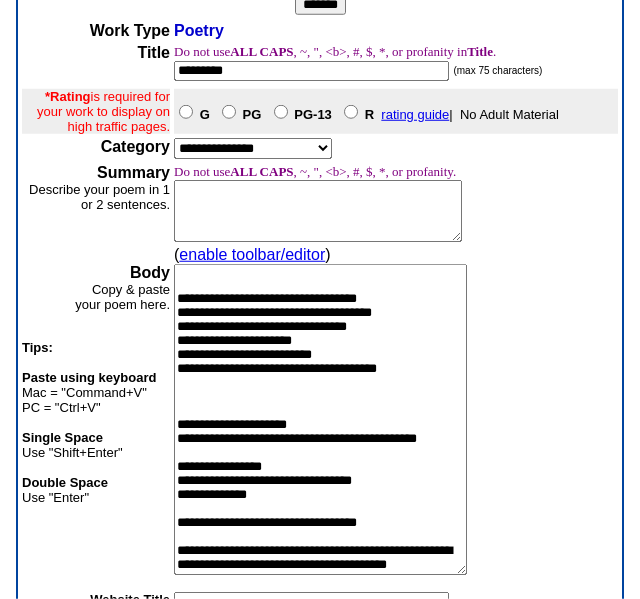 scroll, scrollTop: 91, scrollLeft: 0, axis: vertical 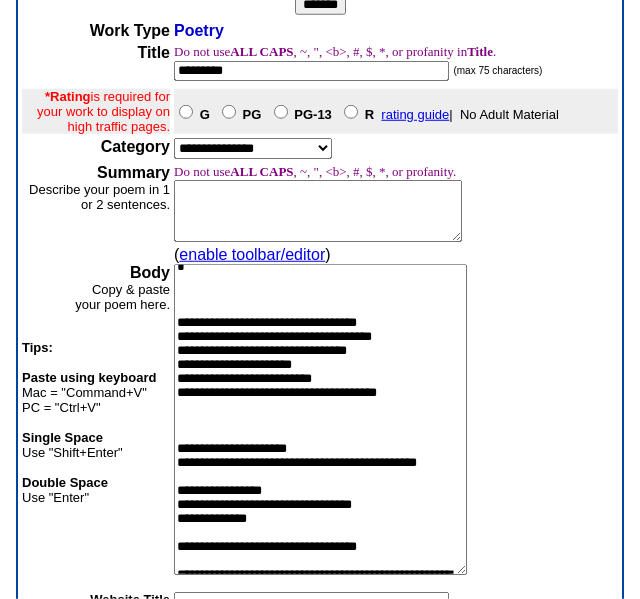 drag, startPoint x: 322, startPoint y: 443, endPoint x: 245, endPoint y: 227, distance: 229.3142 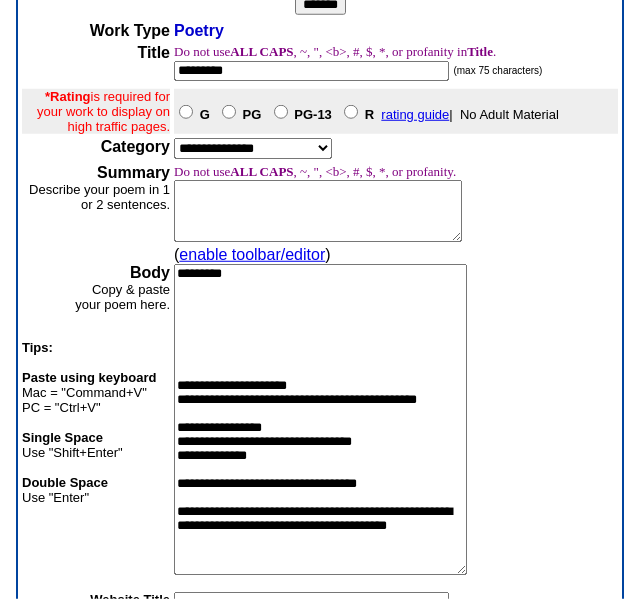 scroll, scrollTop: 78, scrollLeft: 0, axis: vertical 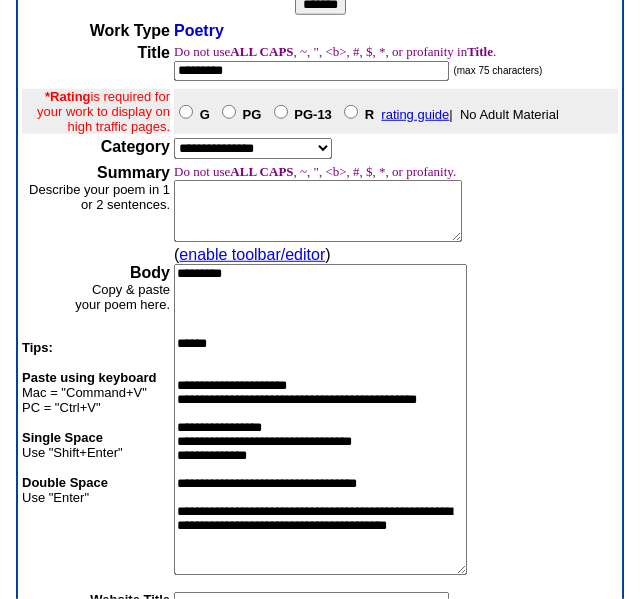 type on "**********" 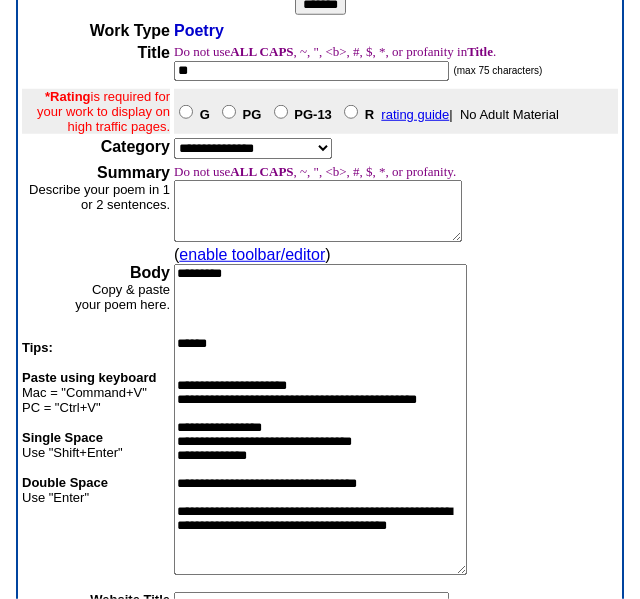 type on "*" 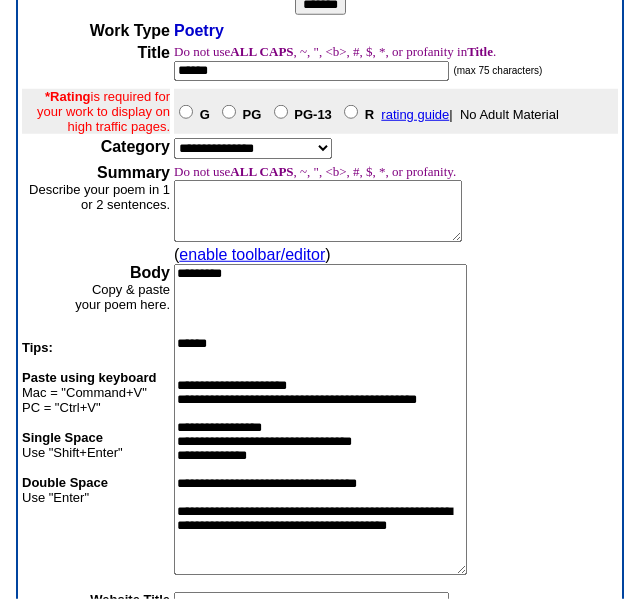 type on "******" 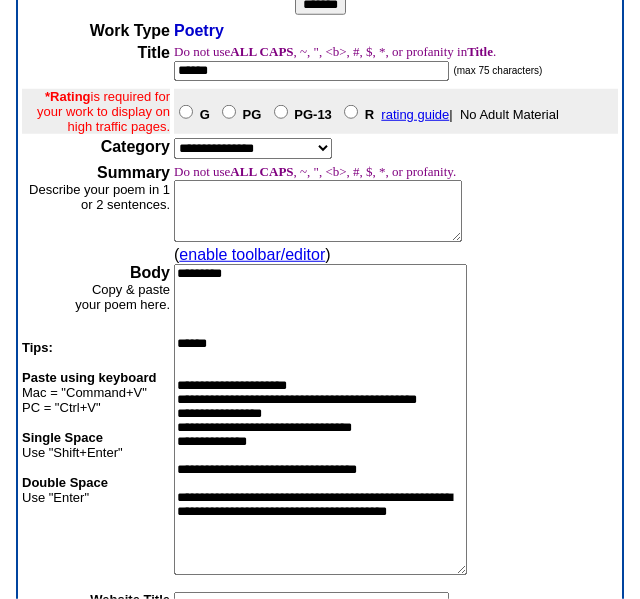 click on "**********" at bounding box center (320, 419) 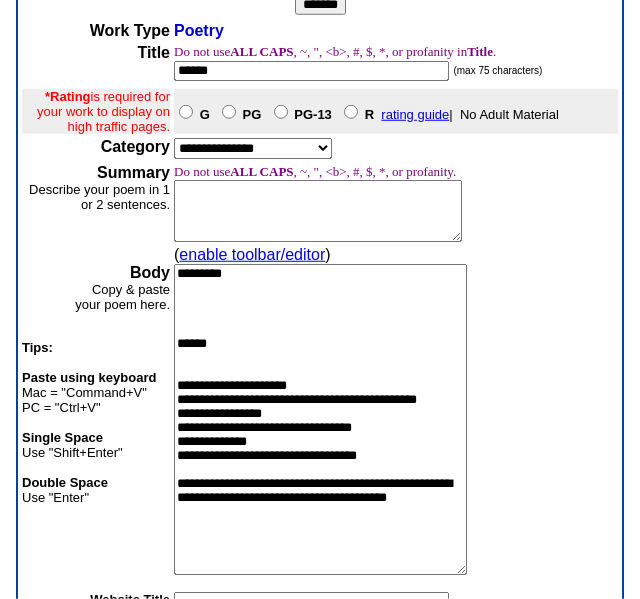 click on "**********" at bounding box center [320, 419] 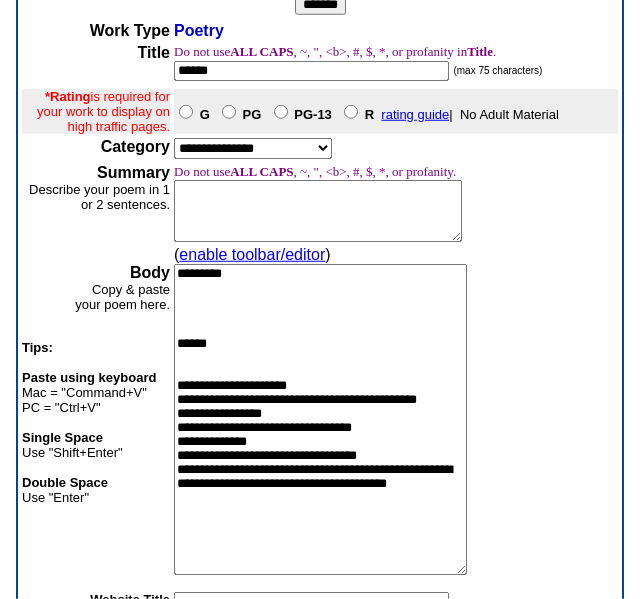 click on "**********" at bounding box center [320, 419] 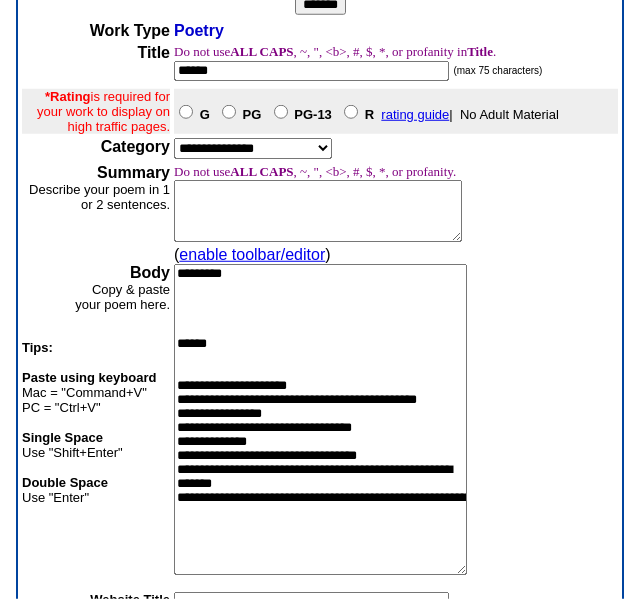 scroll, scrollTop: 0, scrollLeft: 0, axis: both 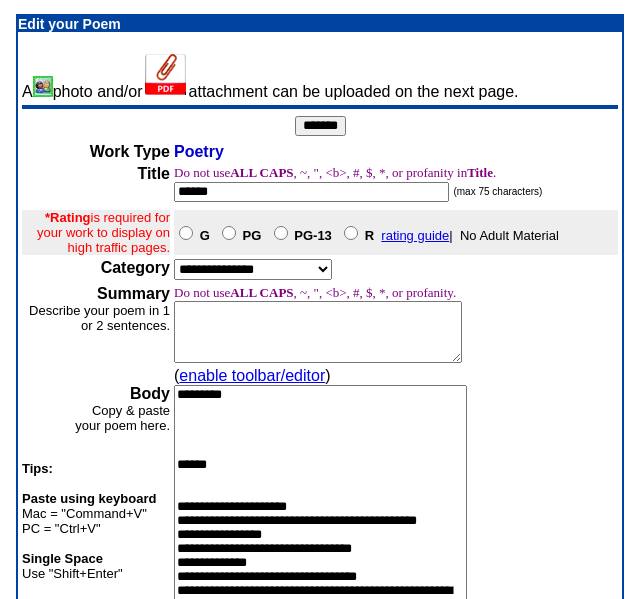 click on "*******" at bounding box center [320, 126] 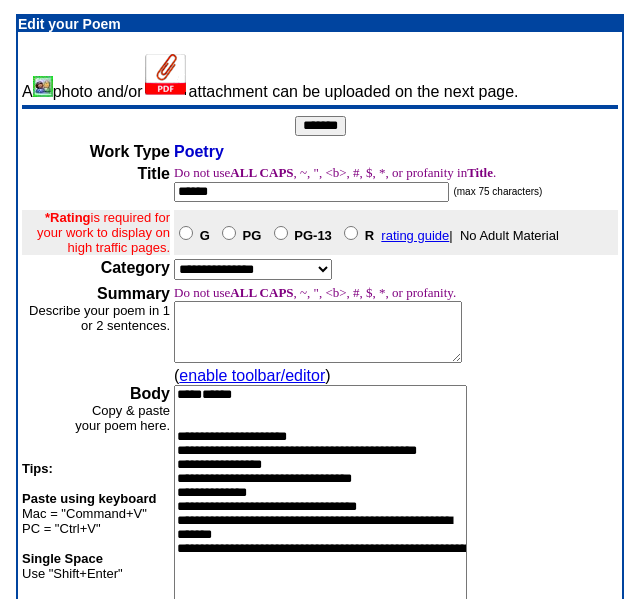 click on "**********" at bounding box center (320, 540) 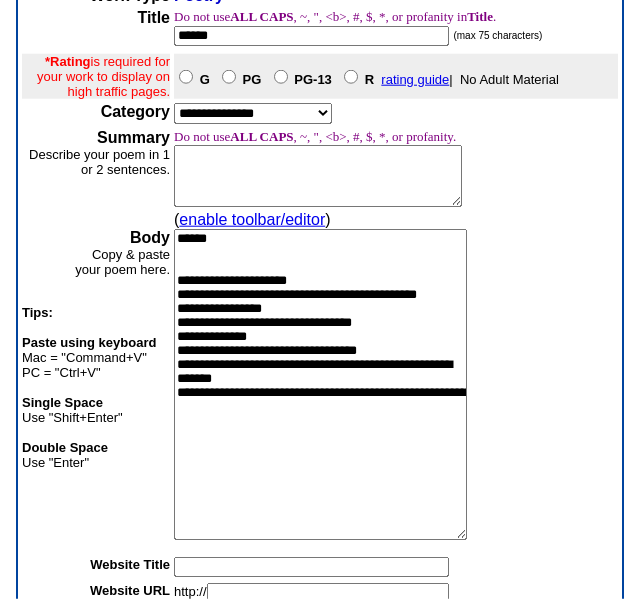 scroll, scrollTop: 211, scrollLeft: 0, axis: vertical 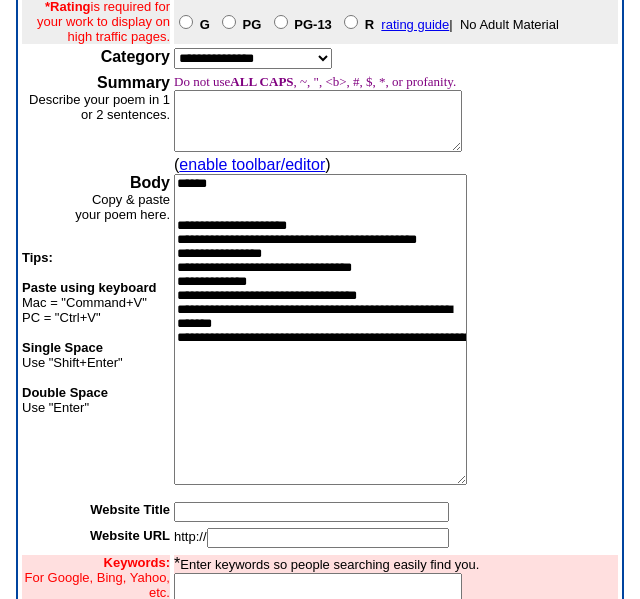 drag, startPoint x: 387, startPoint y: 386, endPoint x: 200, endPoint y: 207, distance: 258.86288 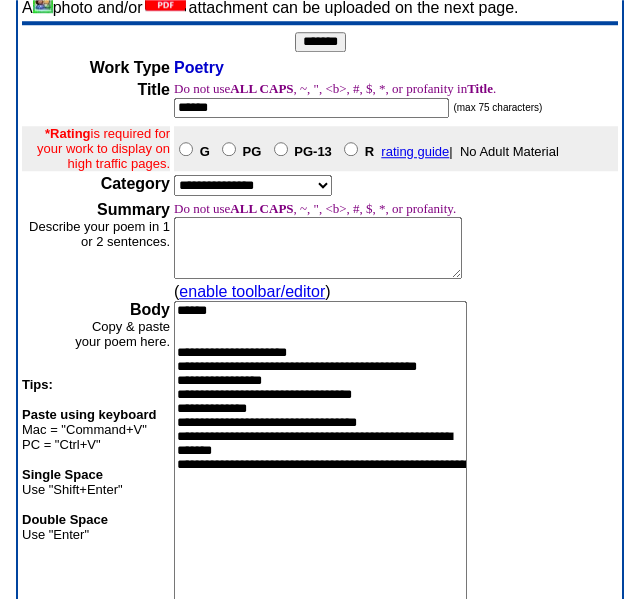 scroll, scrollTop: 0, scrollLeft: 0, axis: both 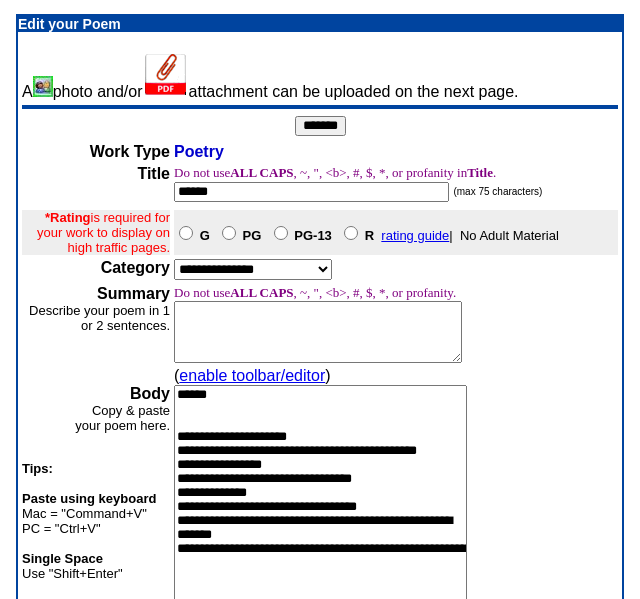 type on "**********" 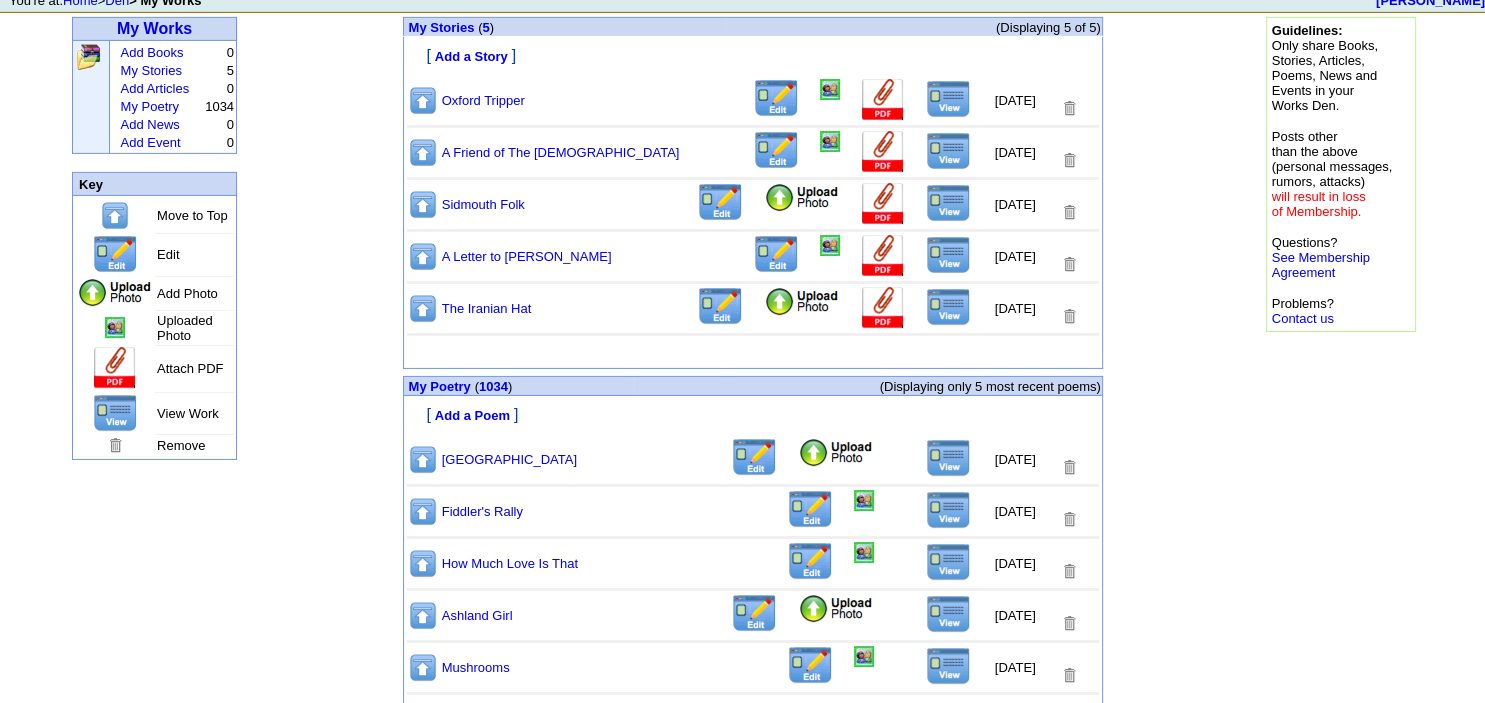 scroll, scrollTop: 298, scrollLeft: 0, axis: vertical 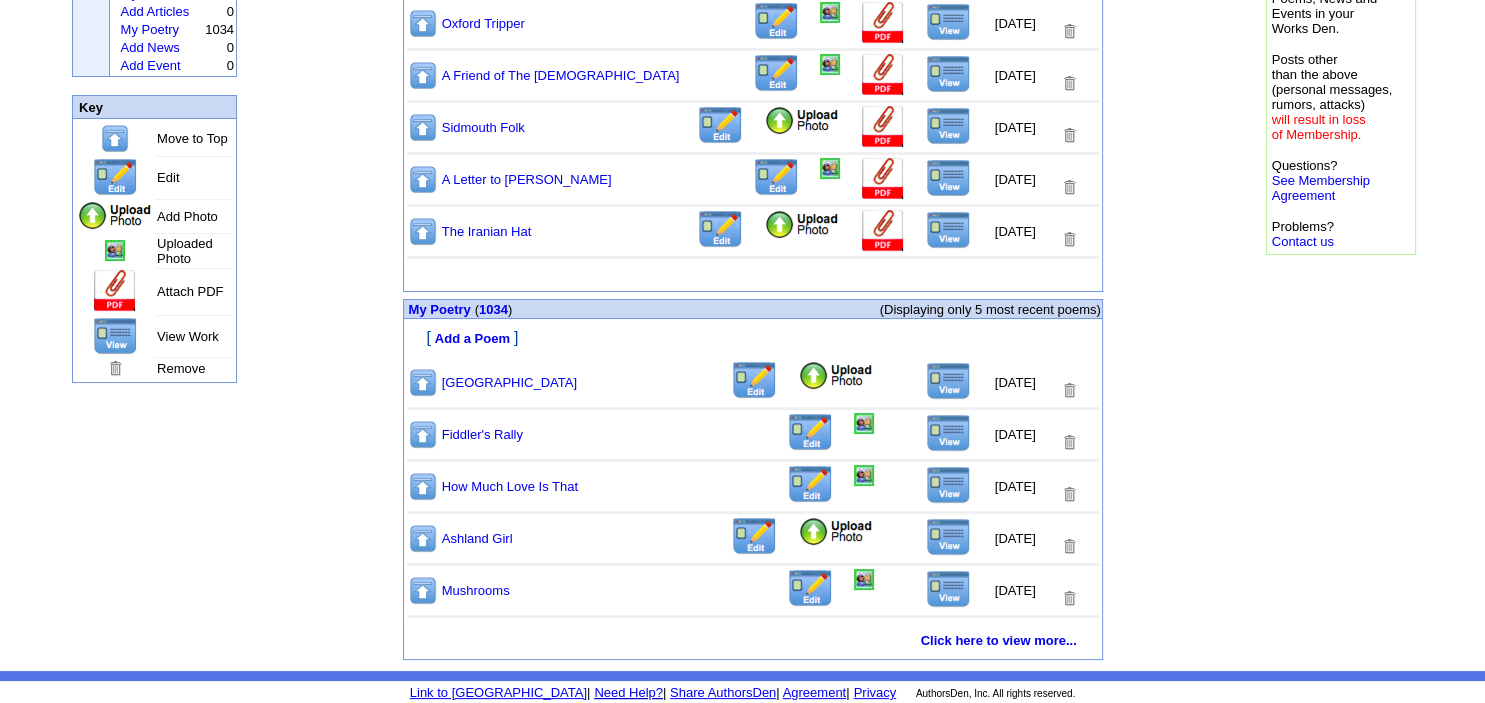 click at bounding box center (948, 381) 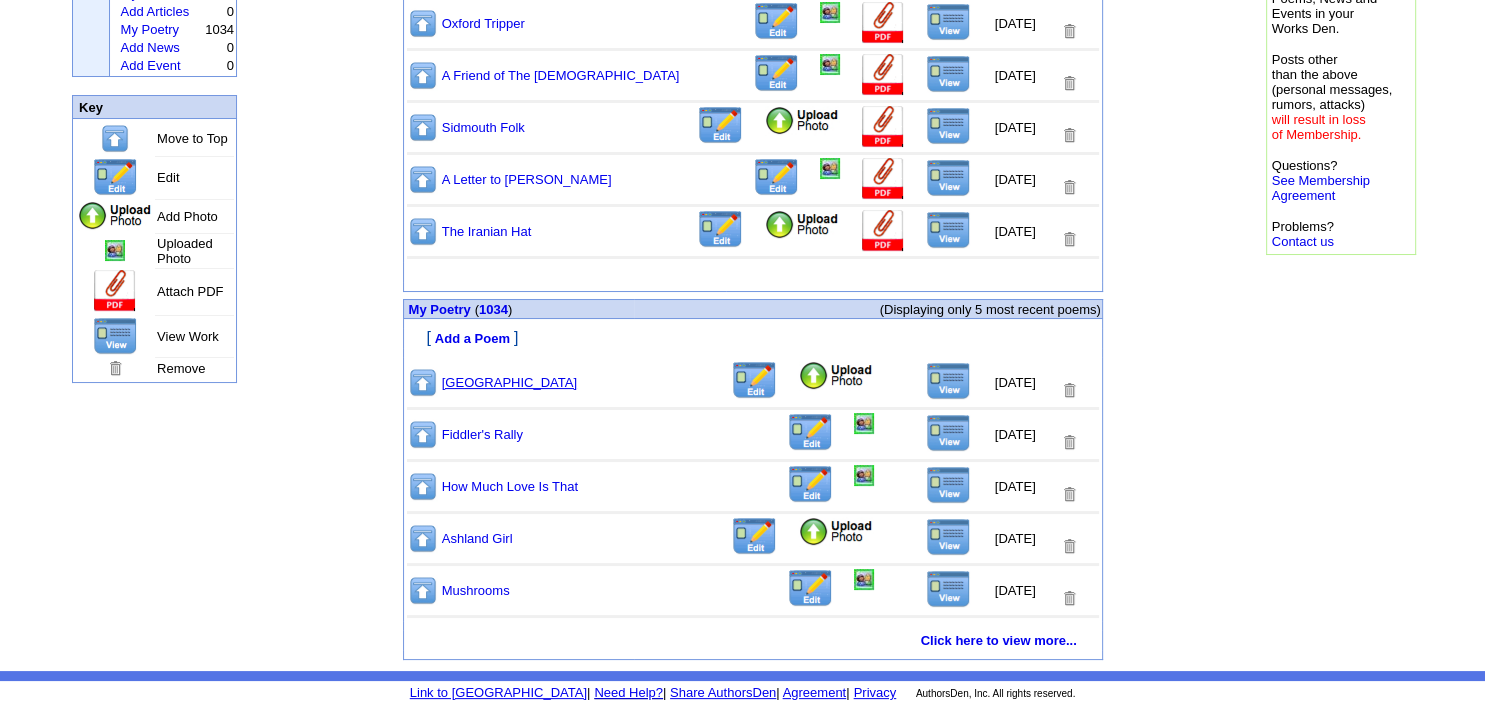click on "[GEOGRAPHIC_DATA]" at bounding box center [509, 382] 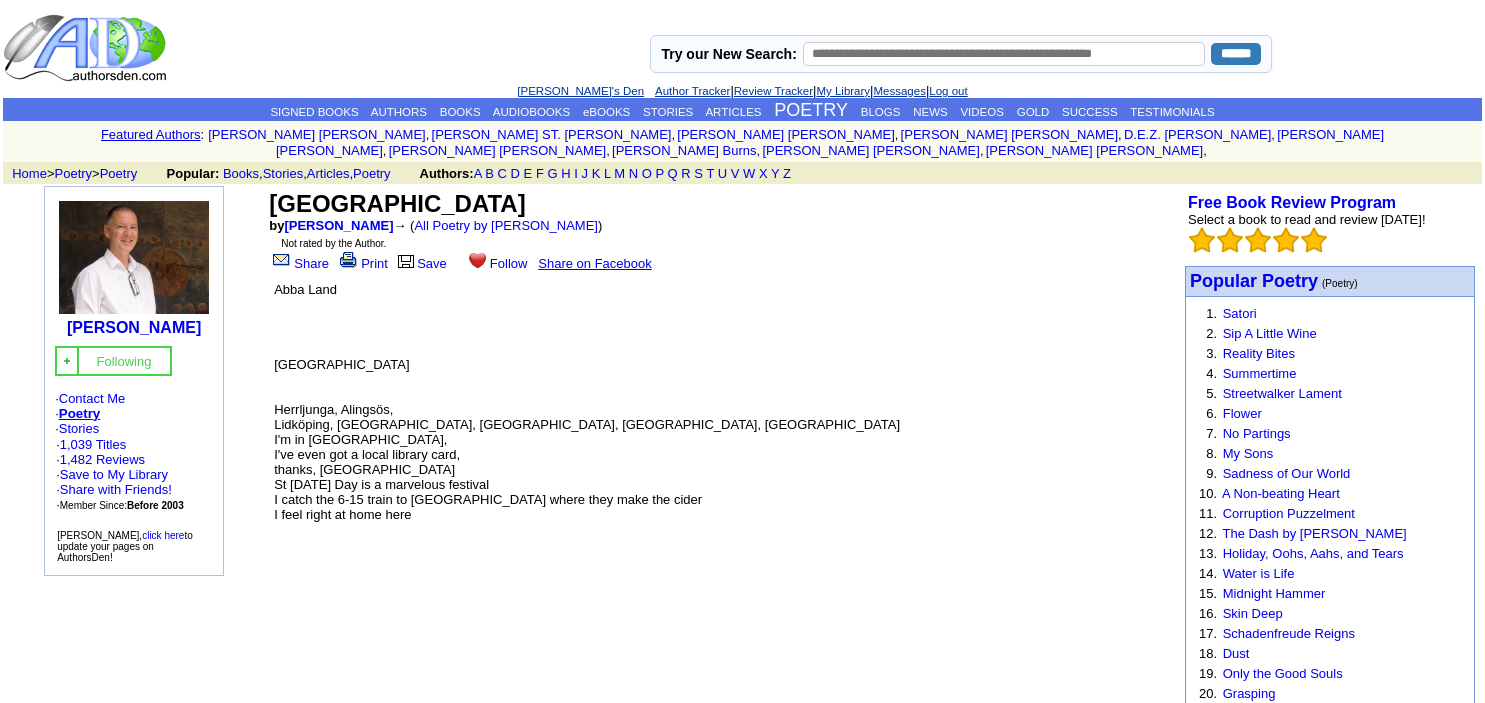 scroll, scrollTop: 0, scrollLeft: 0, axis: both 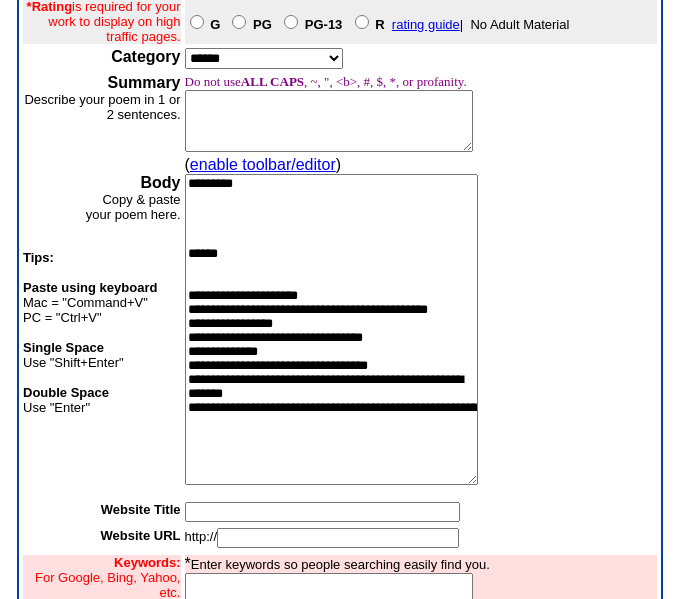 drag, startPoint x: 277, startPoint y: 195, endPoint x: 160, endPoint y: 185, distance: 117.426575 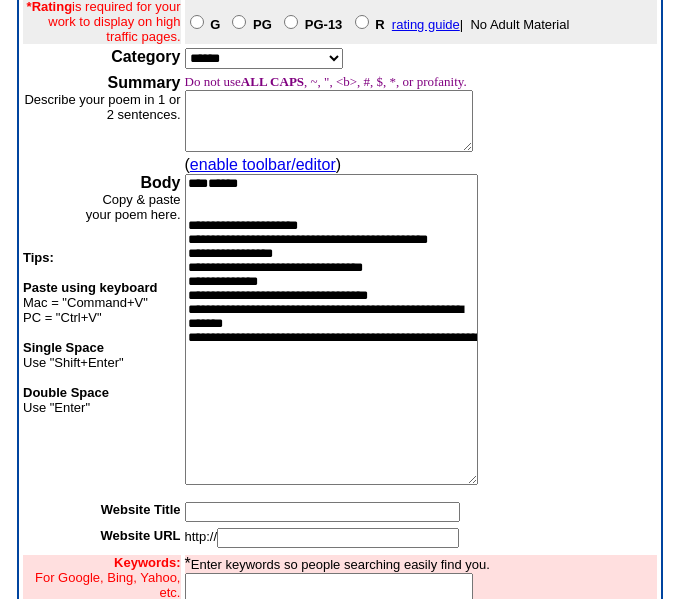 click on "**********" at bounding box center (331, 329) 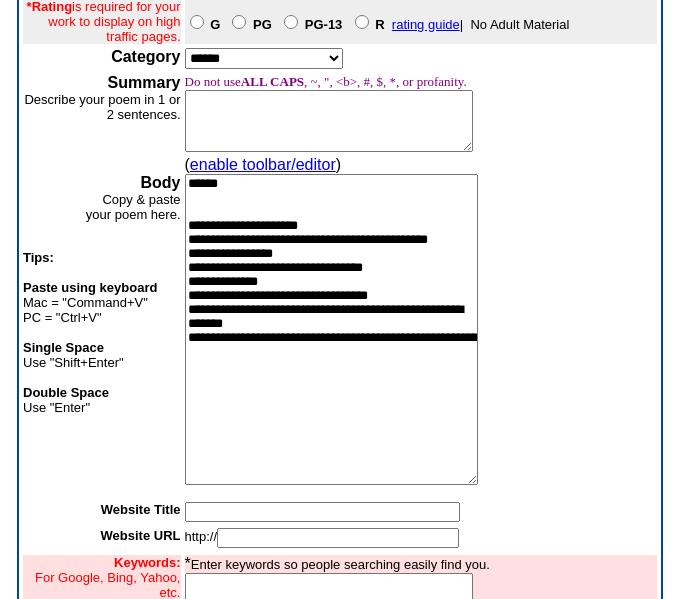 scroll, scrollTop: 0, scrollLeft: 0, axis: both 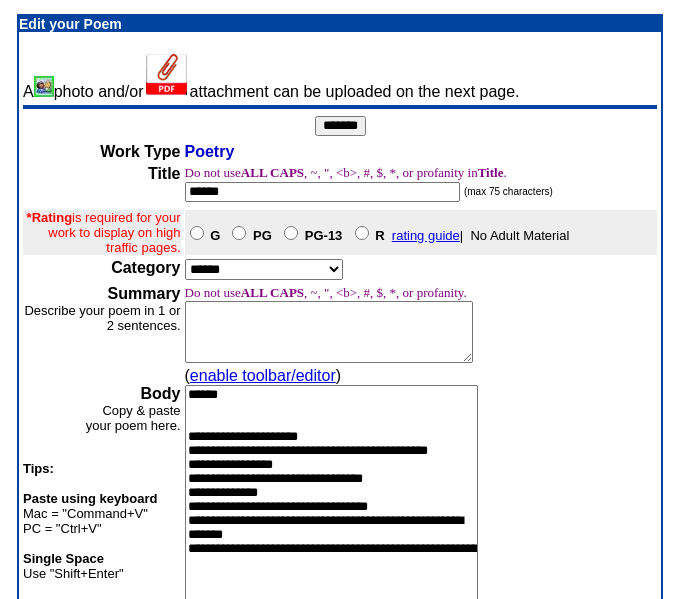 type on "**********" 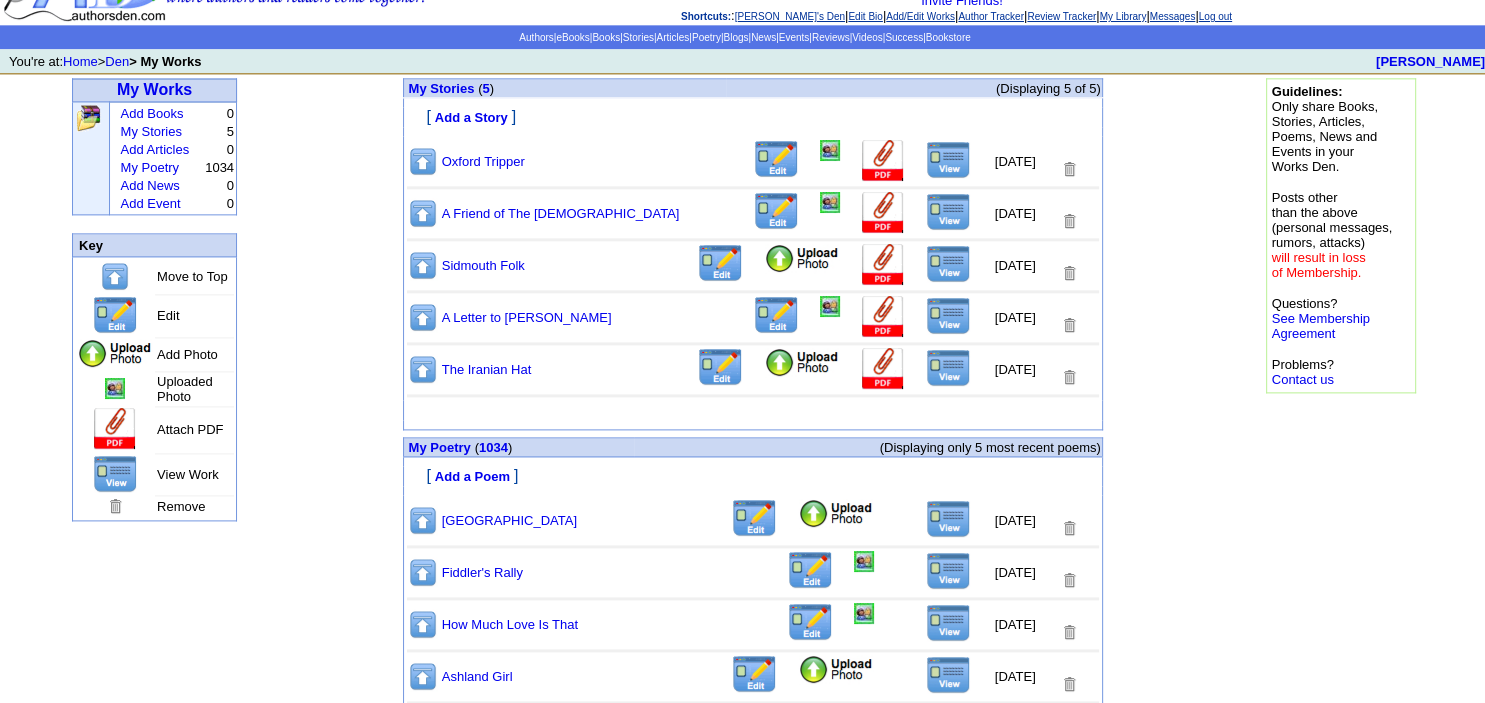 scroll, scrollTop: 298, scrollLeft: 0, axis: vertical 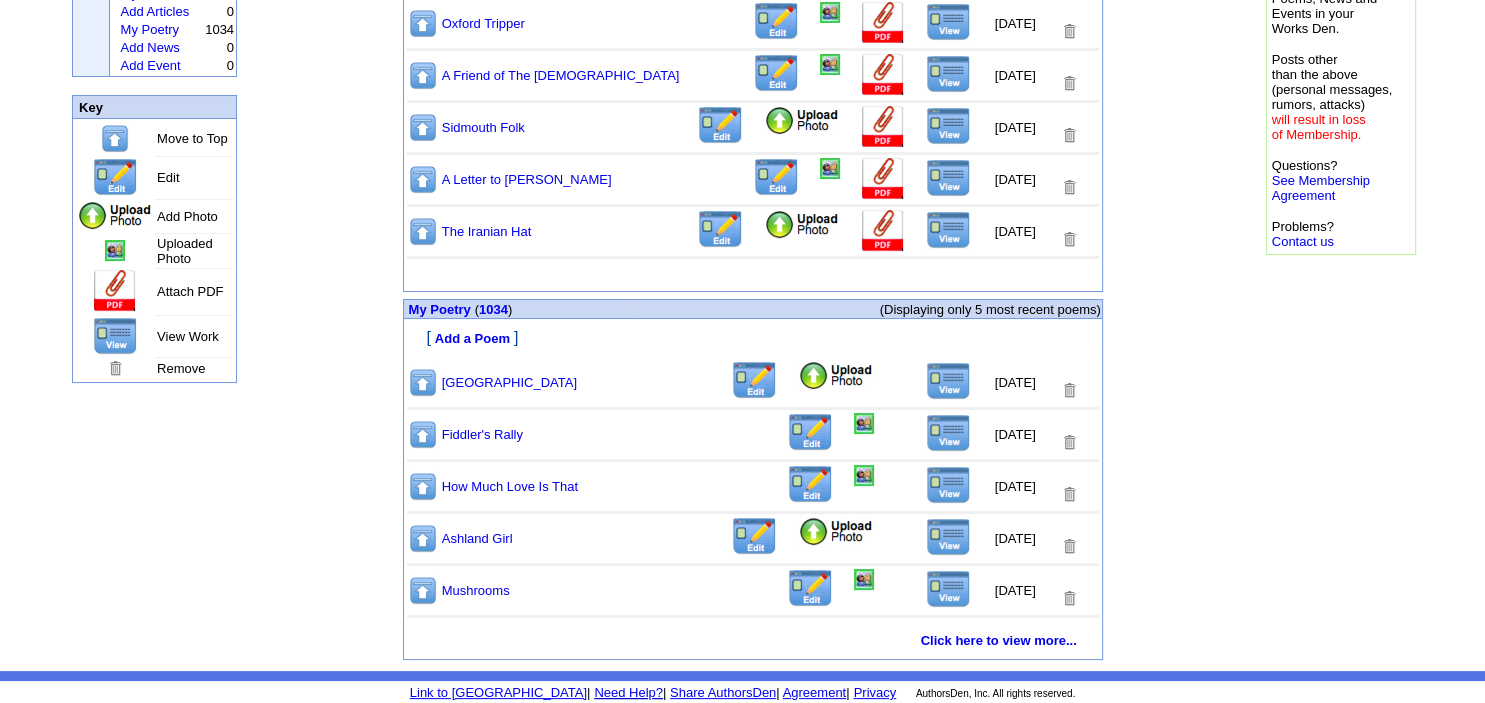 click at bounding box center (948, 381) 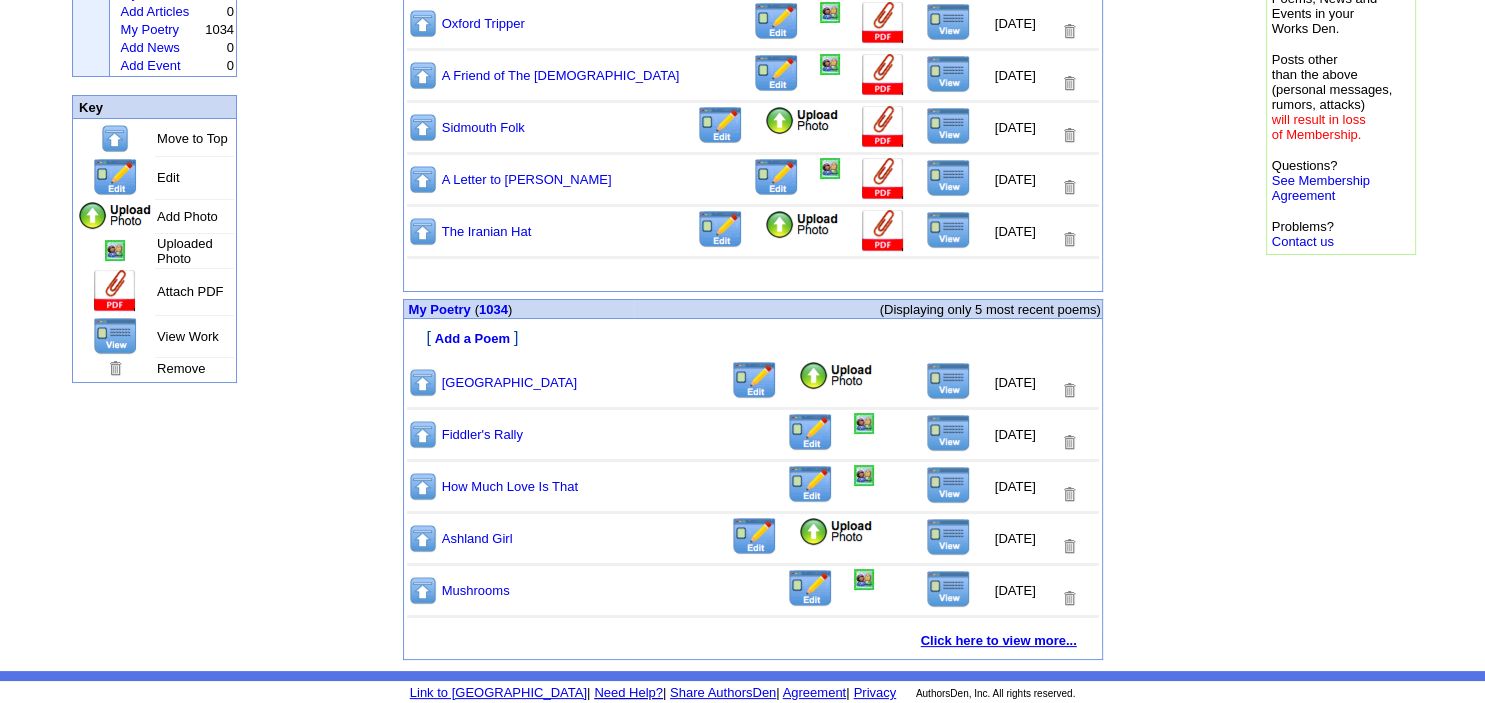 click on "Click here to view more..." at bounding box center (999, 640) 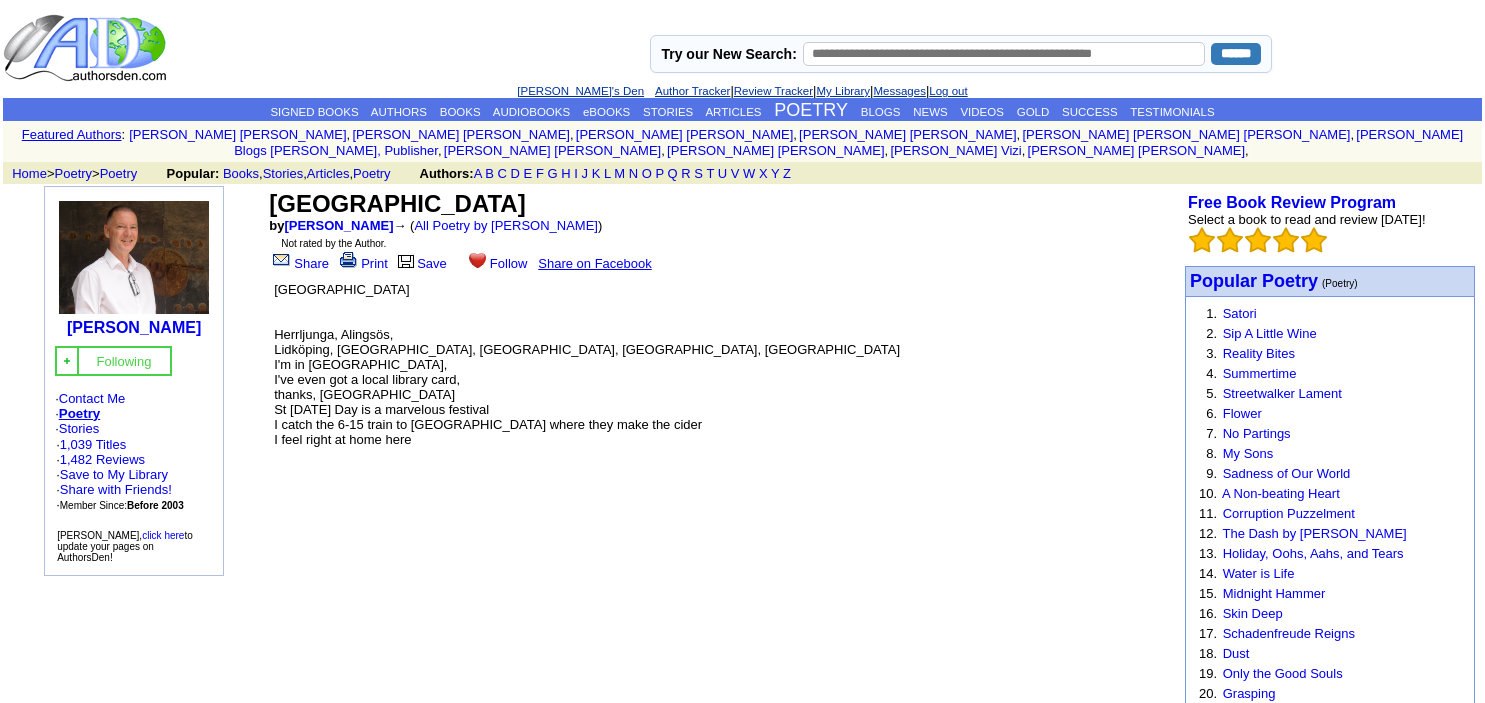 scroll, scrollTop: 0, scrollLeft: 0, axis: both 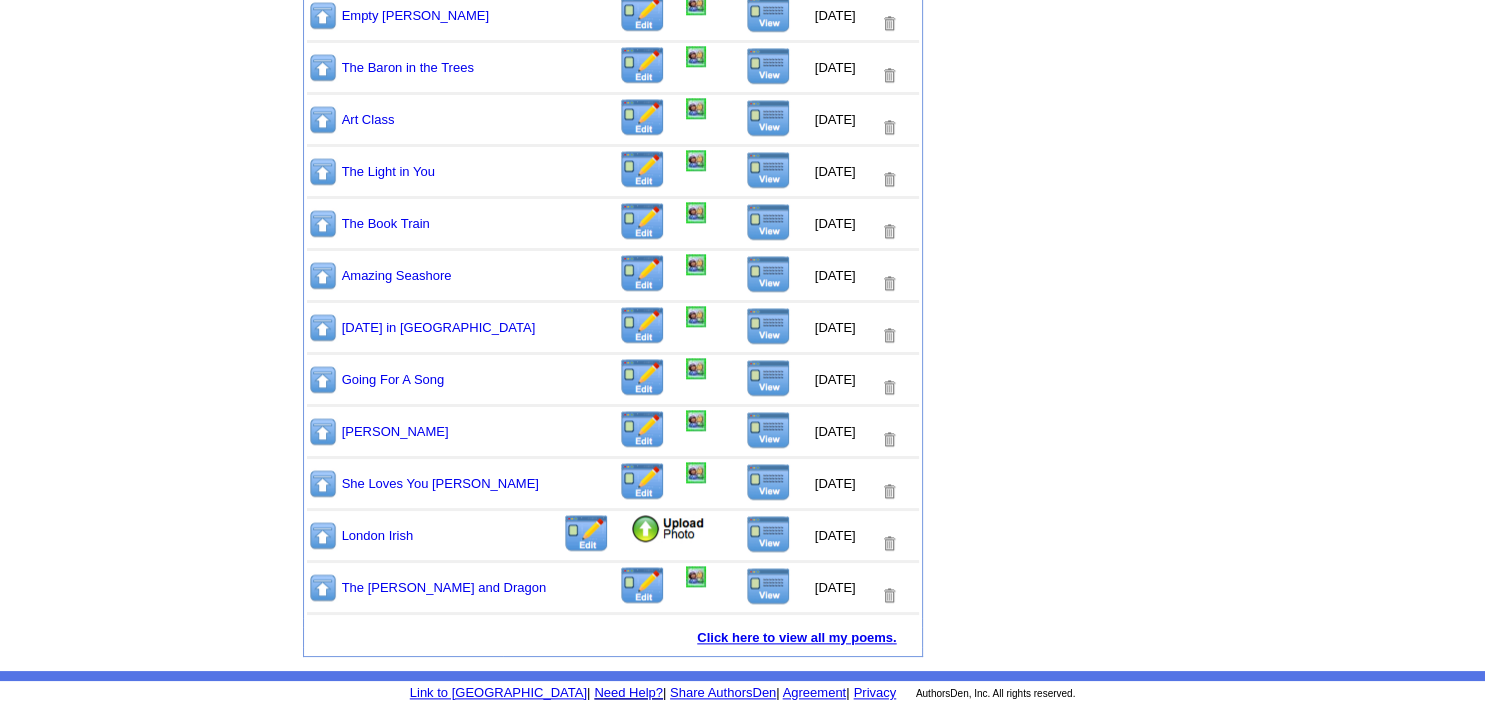 click on "Click here to view
all my poems." at bounding box center [796, 637] 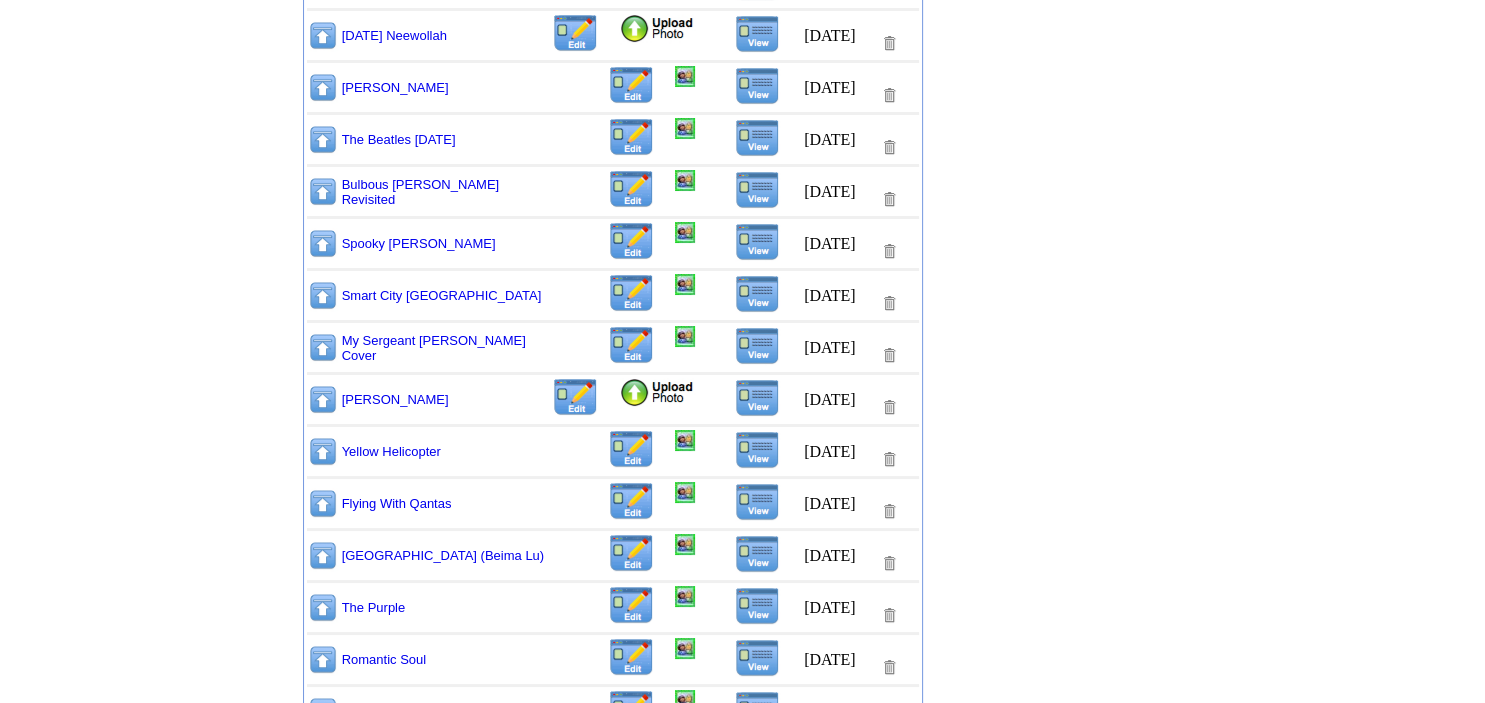 scroll, scrollTop: 8342, scrollLeft: 0, axis: vertical 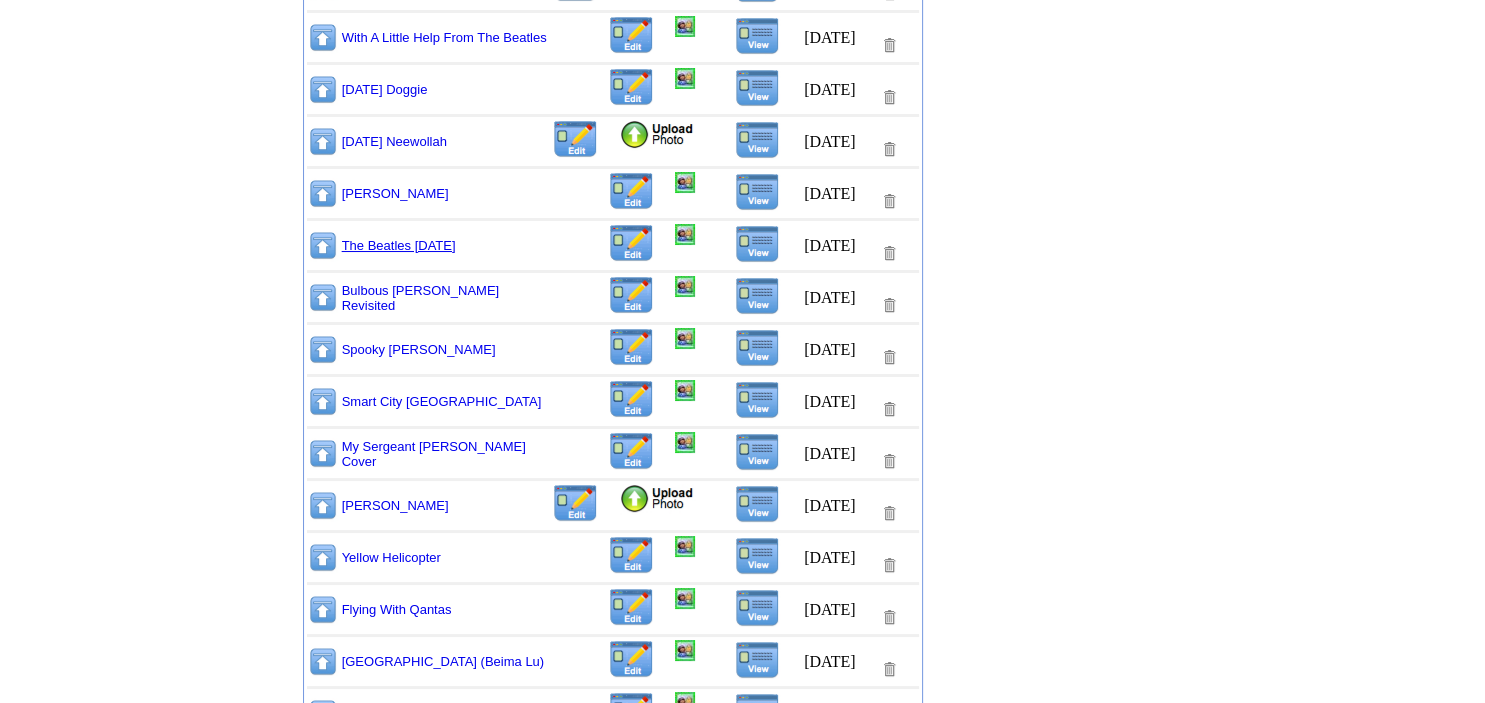 click on "The Beatles Halloween" at bounding box center [399, 245] 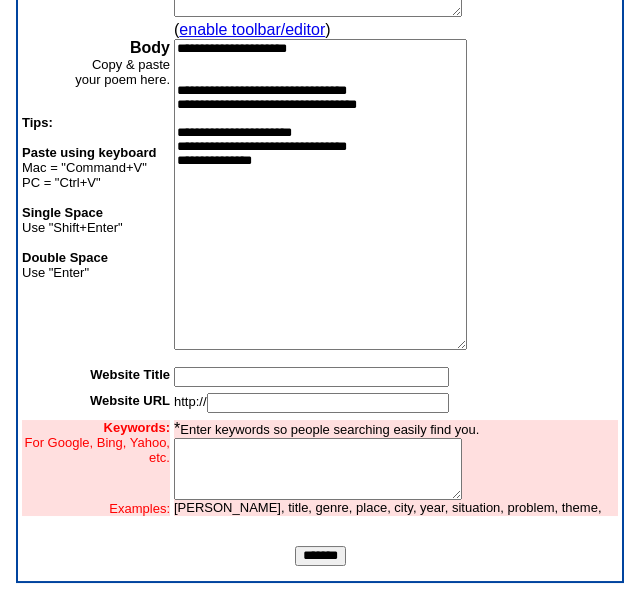 scroll, scrollTop: 360, scrollLeft: 0, axis: vertical 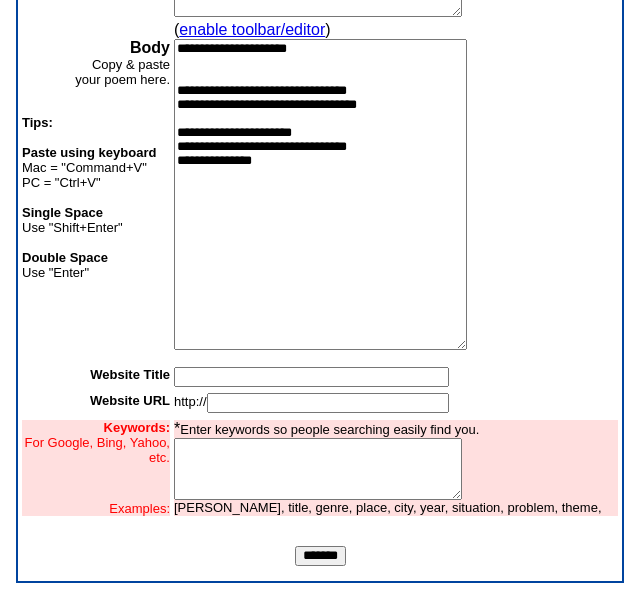 click on "*******" at bounding box center (320, 556) 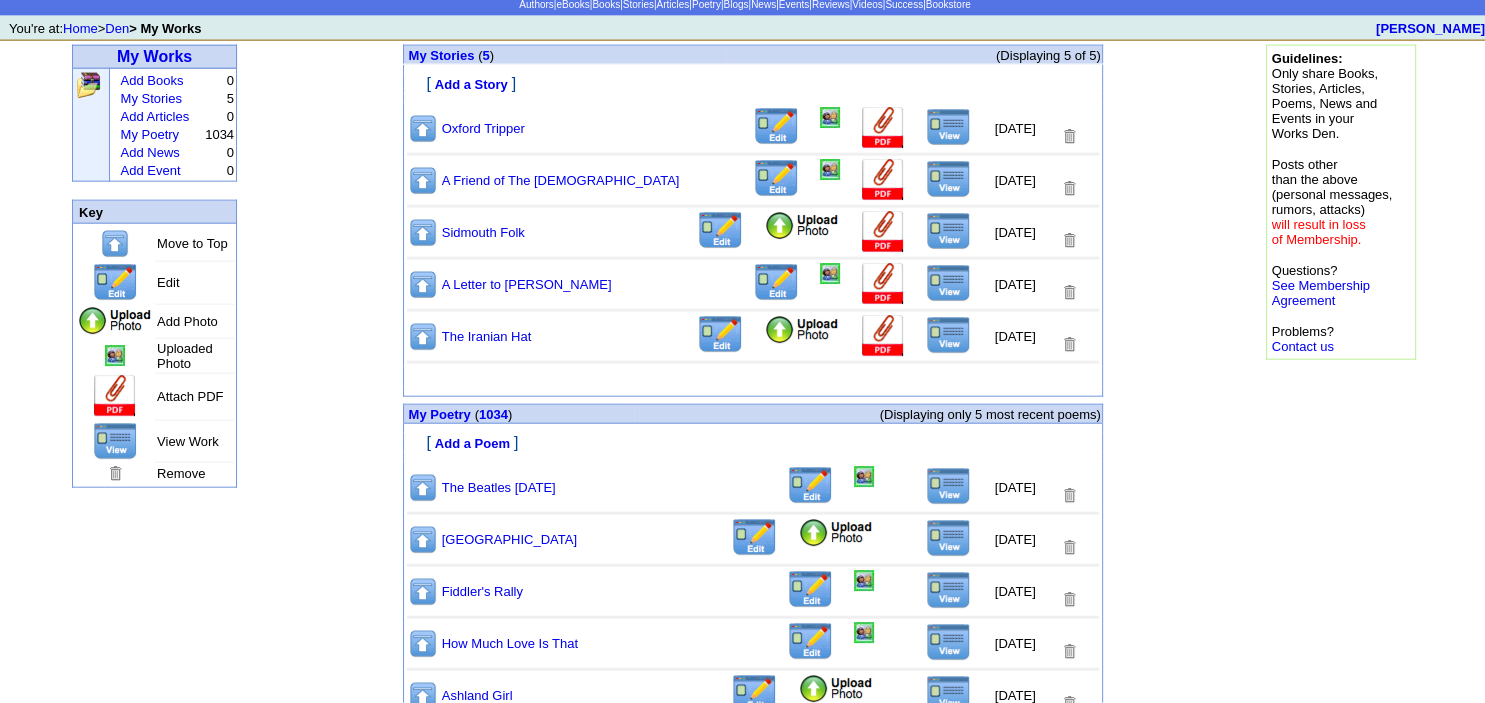 scroll, scrollTop: 298, scrollLeft: 0, axis: vertical 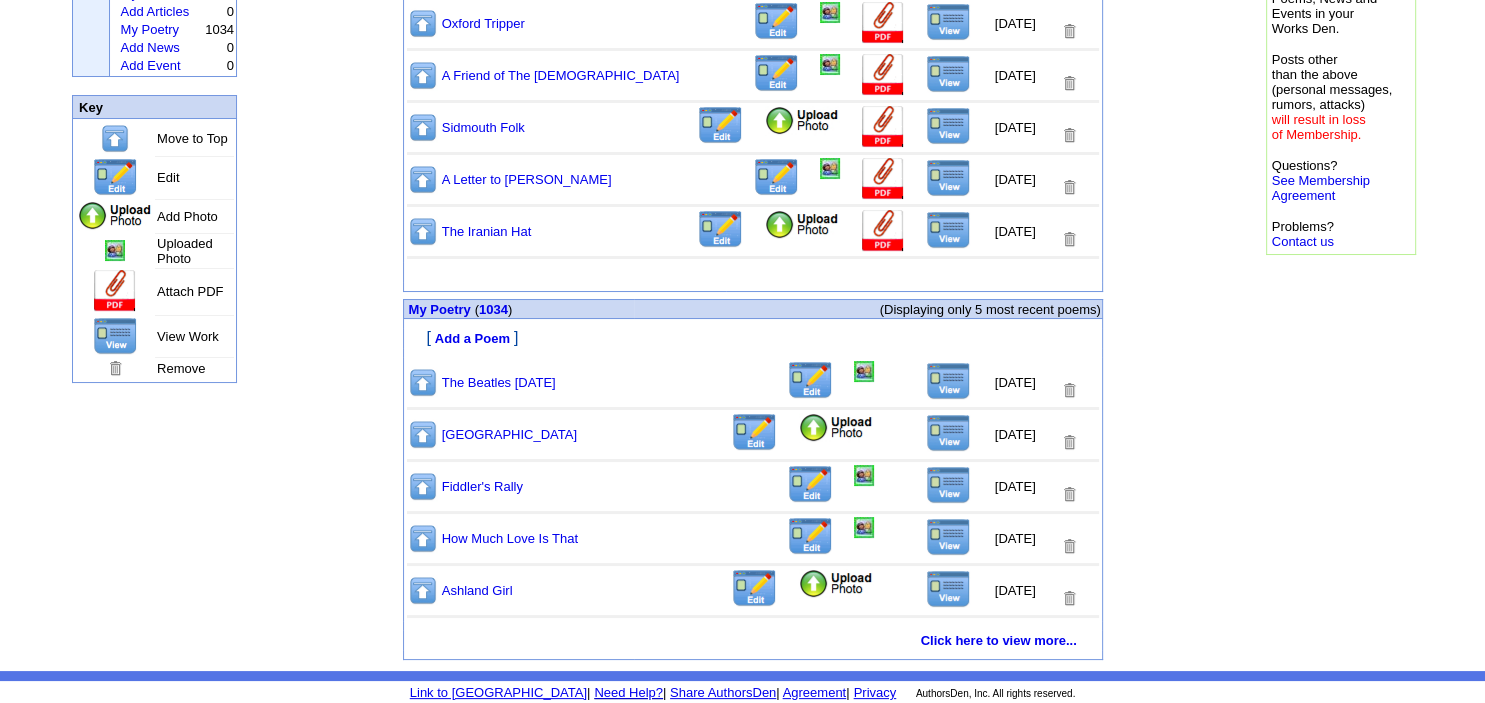 click at bounding box center [948, 381] 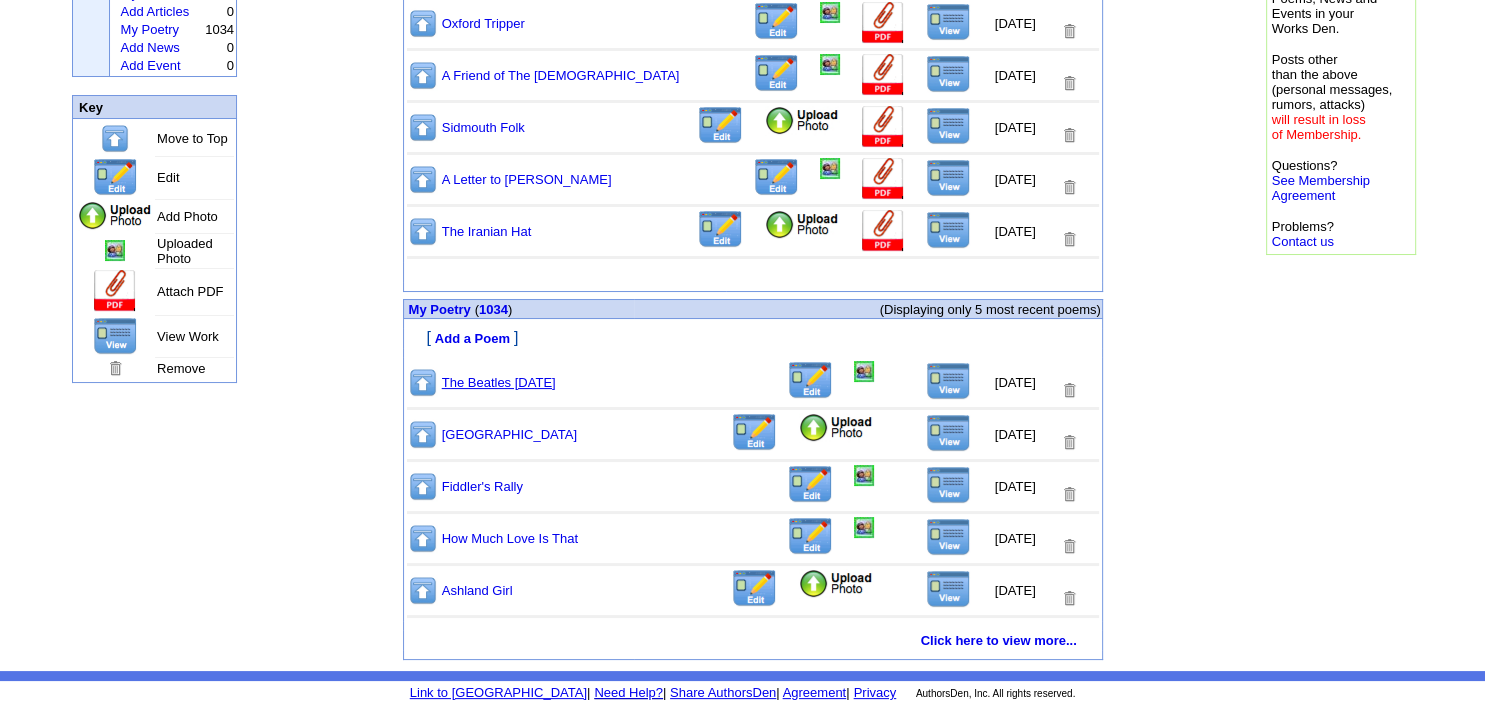 click on "The Beatles [DATE]" at bounding box center (499, 382) 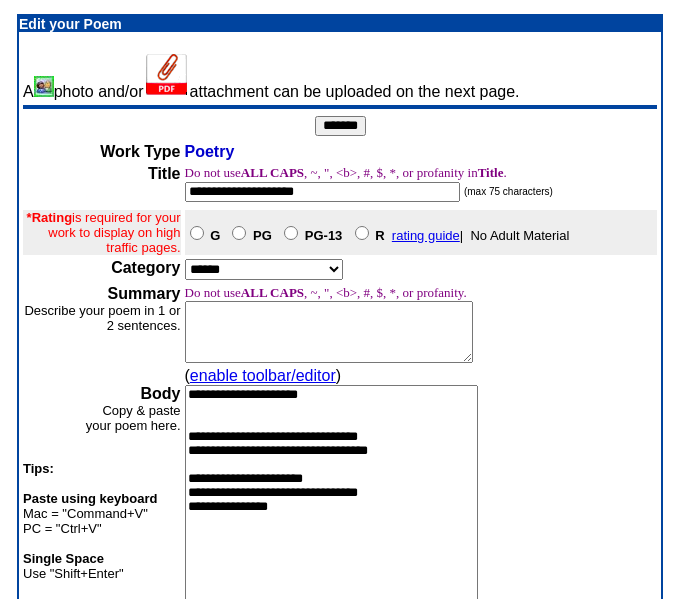 scroll, scrollTop: 211, scrollLeft: 0, axis: vertical 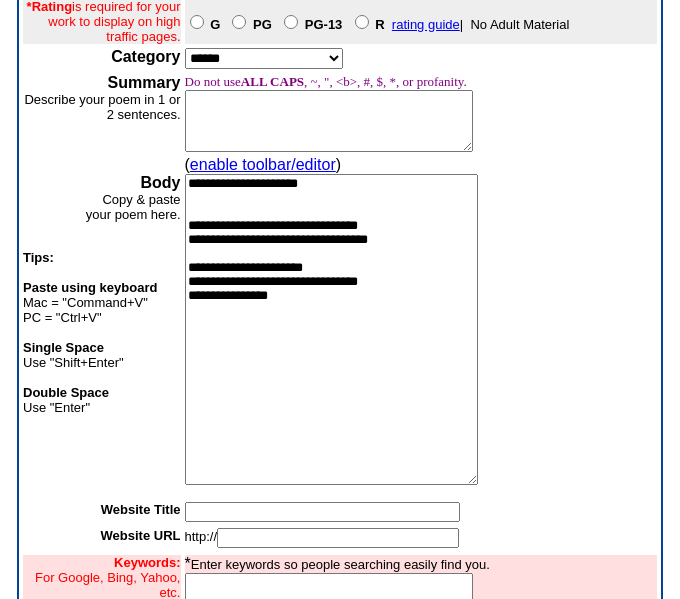 click on "**********" at bounding box center [331, 329] 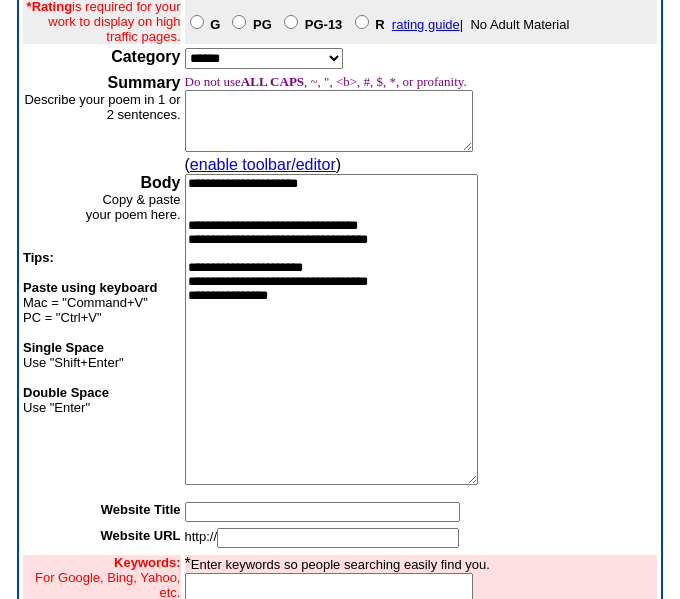 click on "**********" at bounding box center [331, 329] 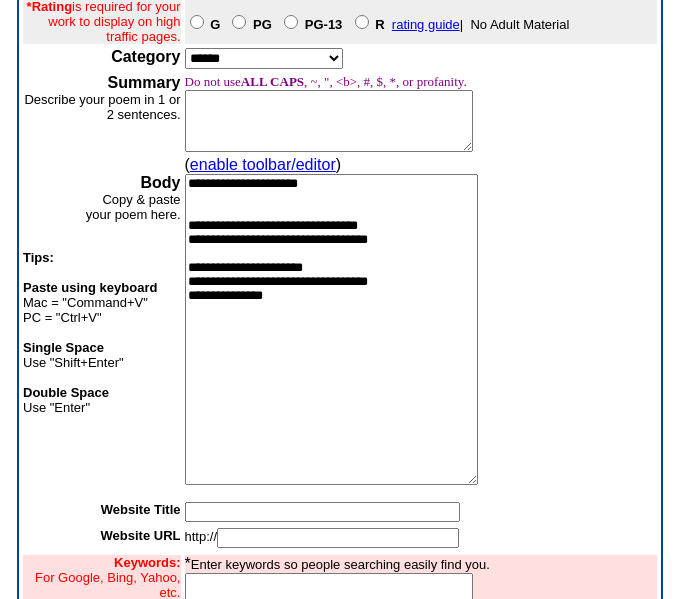 drag, startPoint x: 314, startPoint y: 497, endPoint x: 270, endPoint y: 455, distance: 60.827625 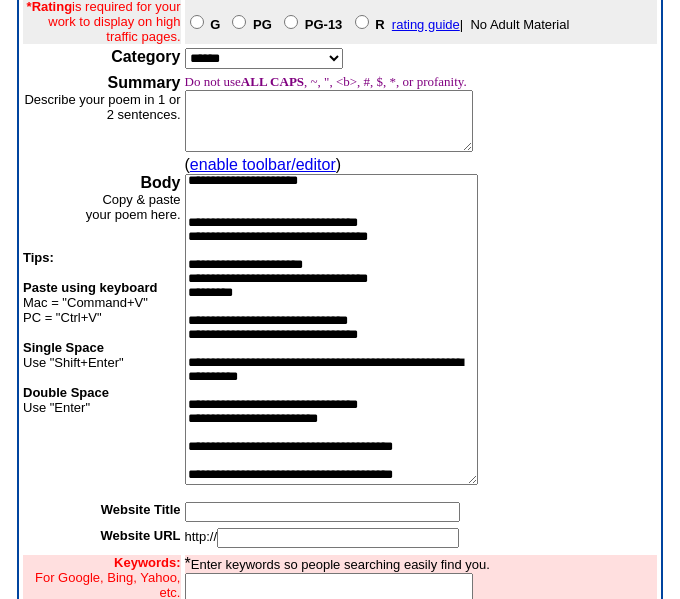 scroll, scrollTop: 59, scrollLeft: 0, axis: vertical 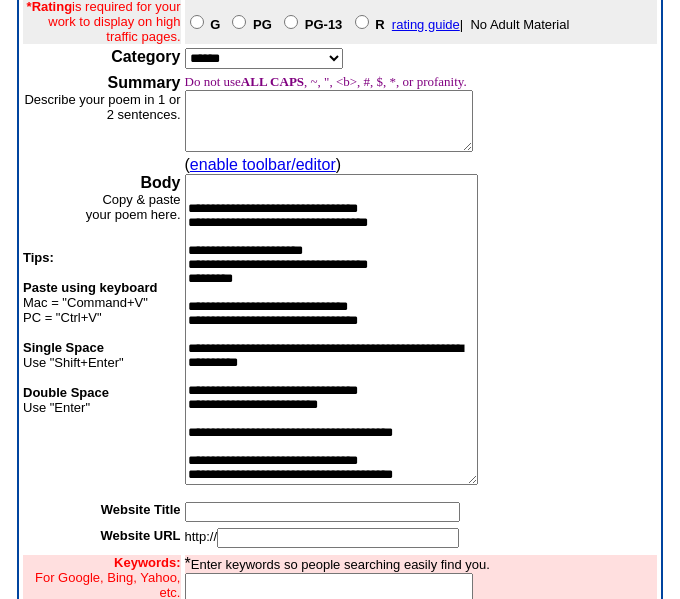 click on "**********" at bounding box center [331, 329] 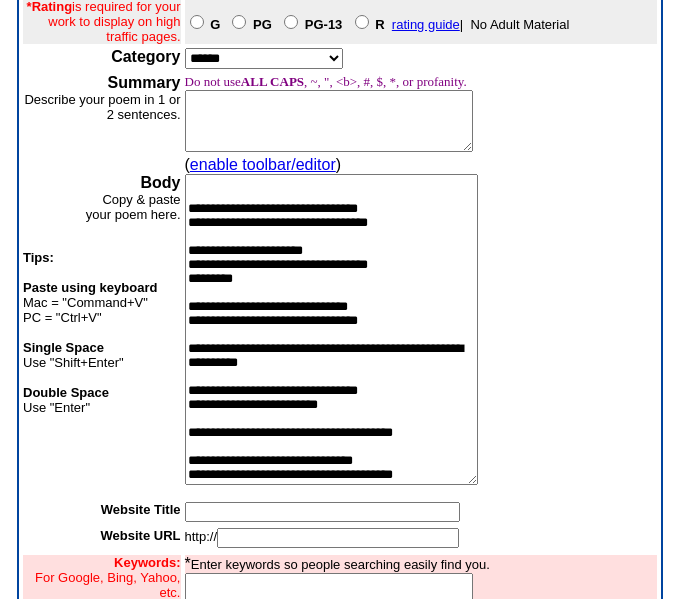 click on "**********" at bounding box center [331, 329] 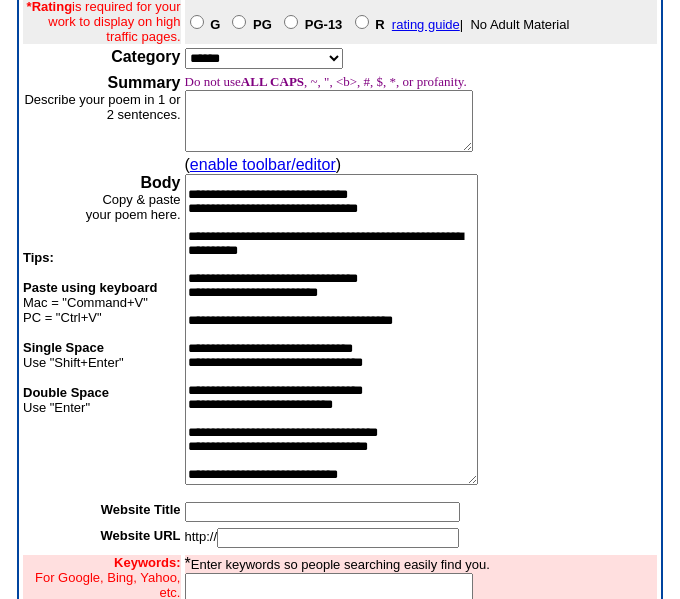 scroll, scrollTop: 228, scrollLeft: 0, axis: vertical 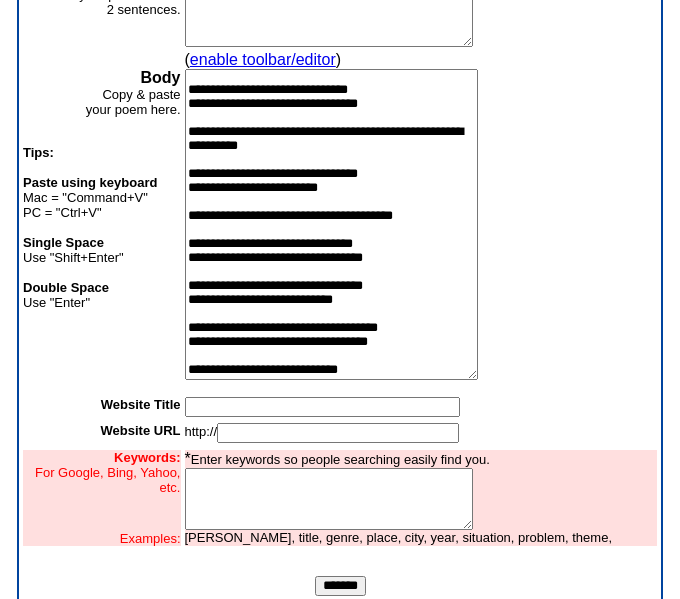 click on "**********" at bounding box center (331, 224) 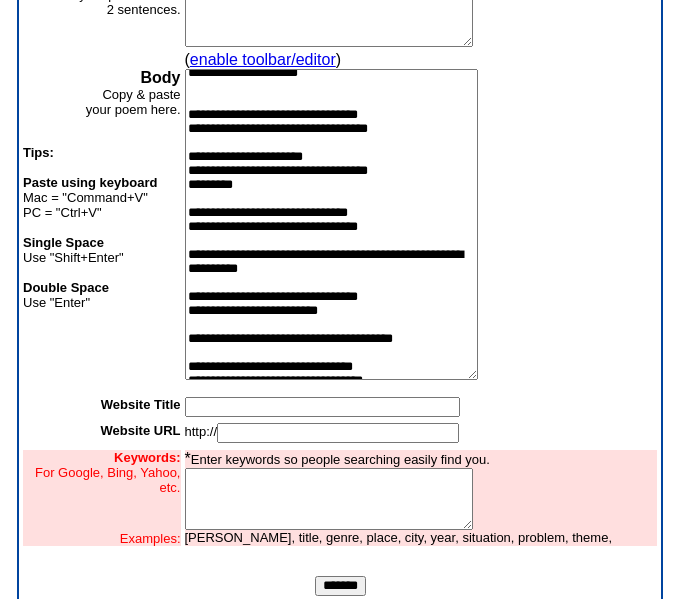 scroll, scrollTop: 0, scrollLeft: 0, axis: both 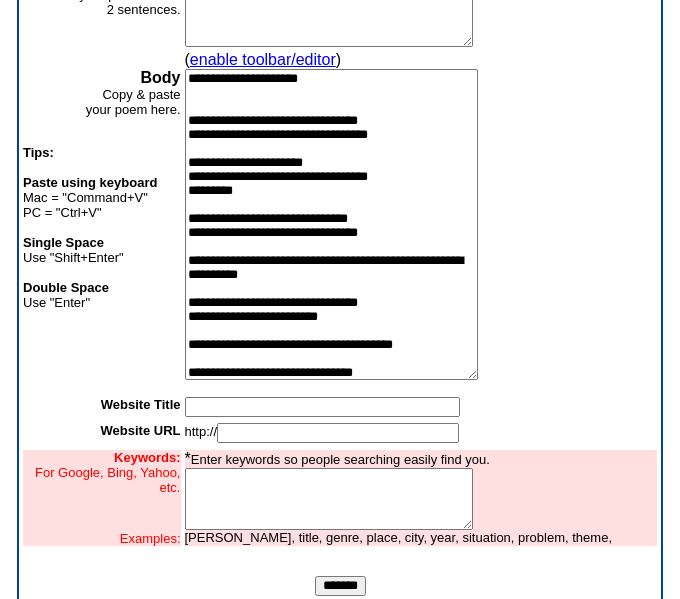 click on "**********" at bounding box center (331, 224) 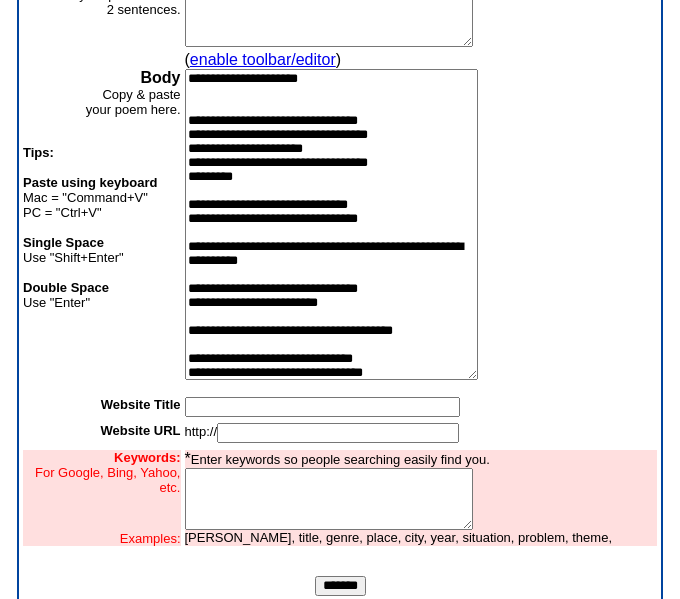 click on "**********" at bounding box center (331, 224) 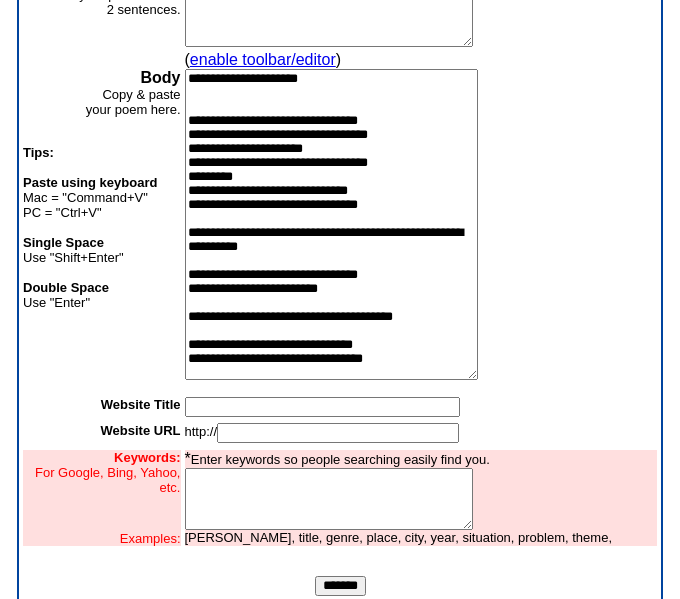 click on "**********" at bounding box center [331, 224] 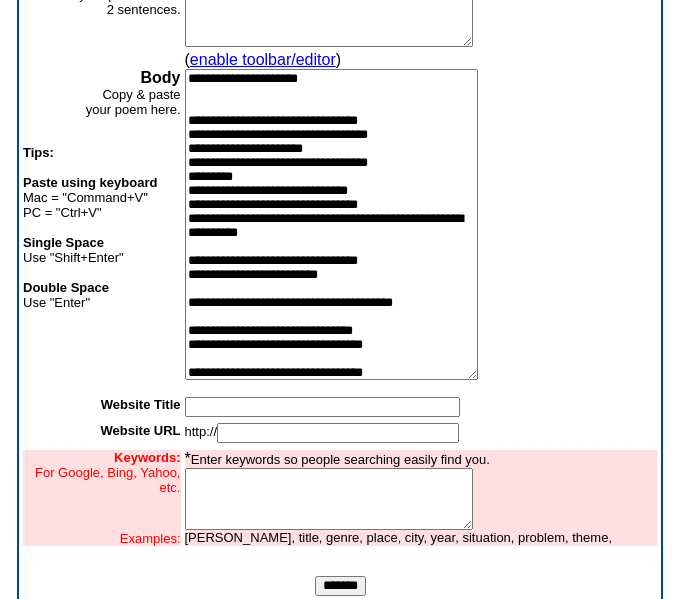 click on "**********" at bounding box center [331, 224] 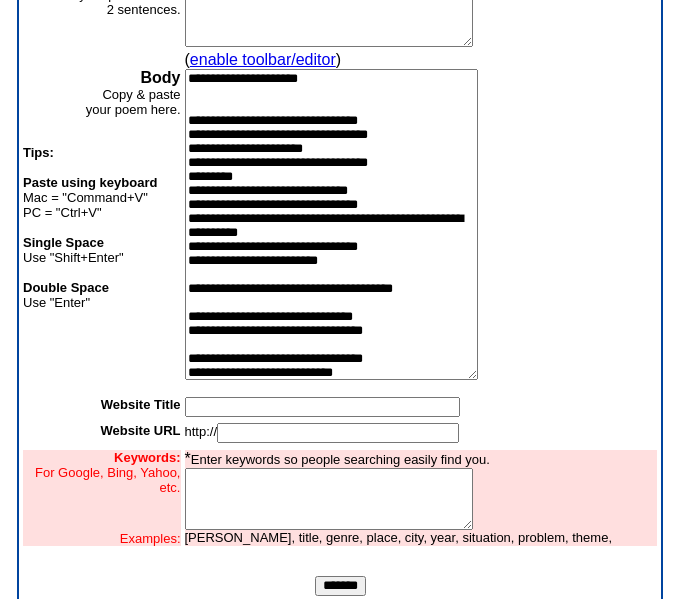 click on "**********" at bounding box center [331, 224] 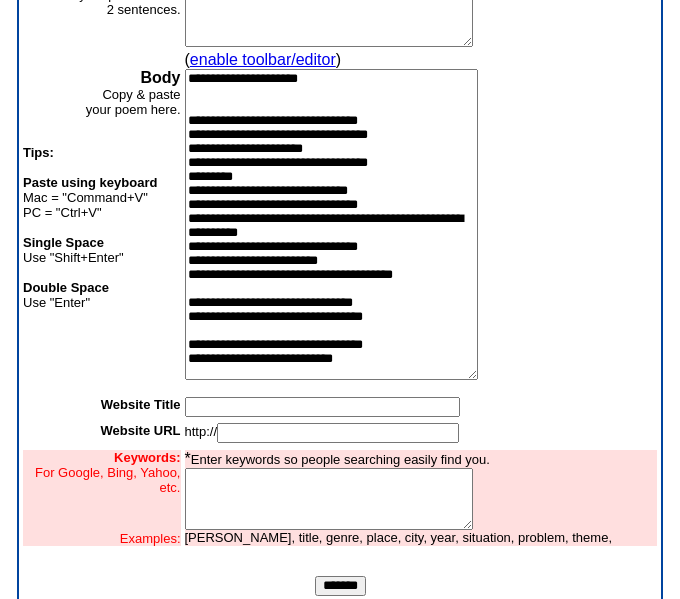 click on "**********" at bounding box center [331, 224] 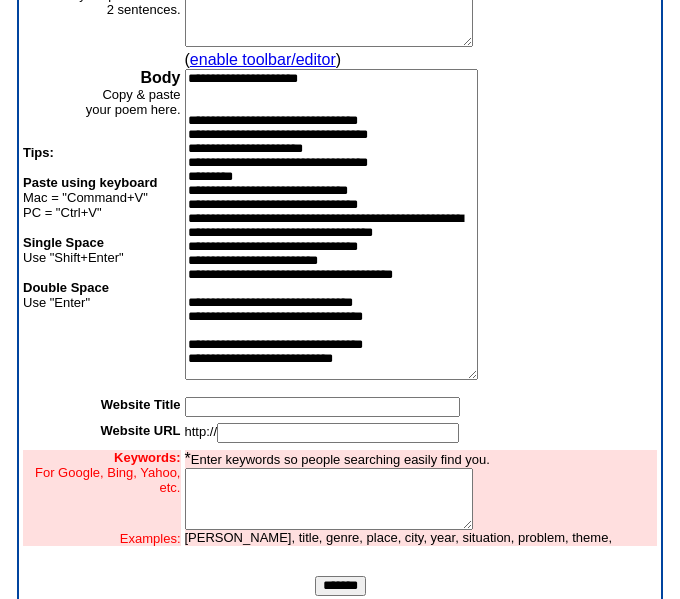 click on "**********" at bounding box center (331, 224) 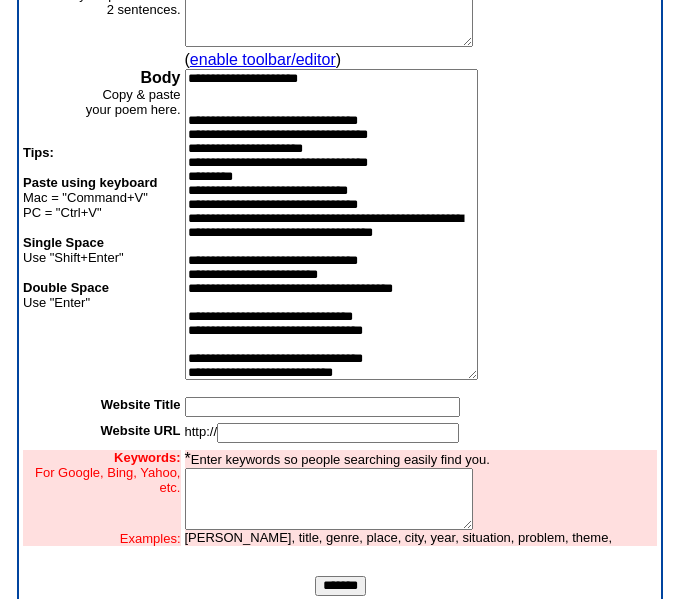 click on "**********" at bounding box center (331, 224) 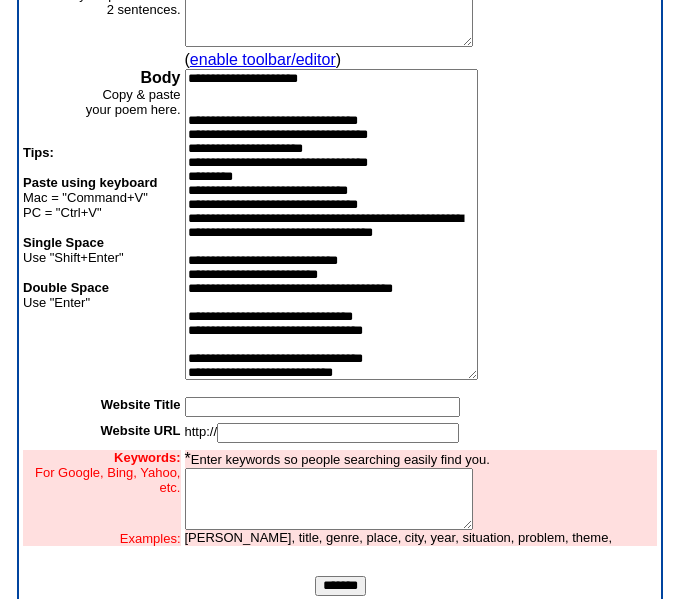 scroll, scrollTop: 91, scrollLeft: 0, axis: vertical 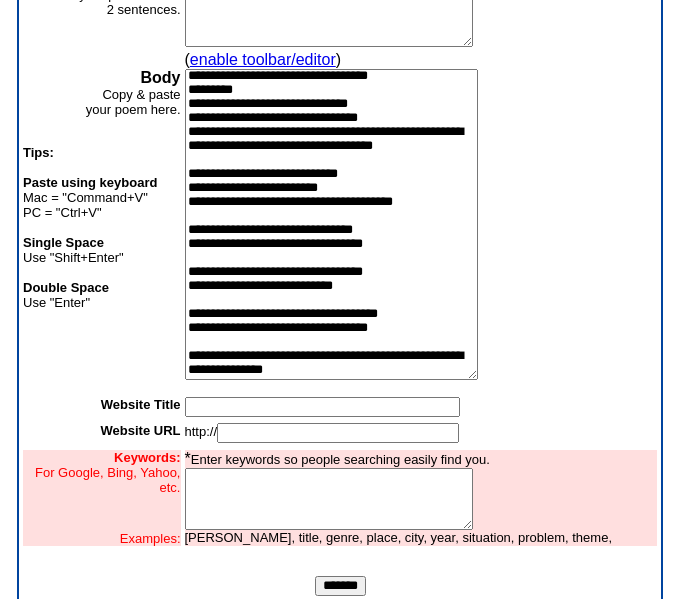 click on "**********" at bounding box center [331, 224] 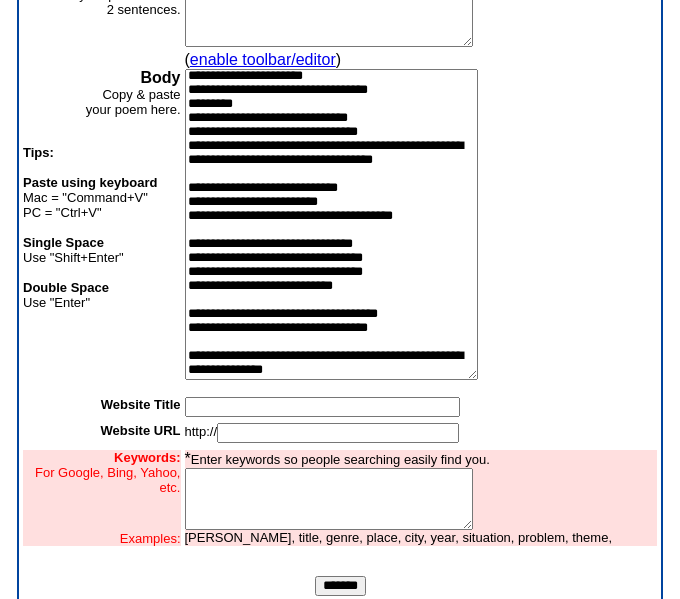 click on "**********" at bounding box center (331, 224) 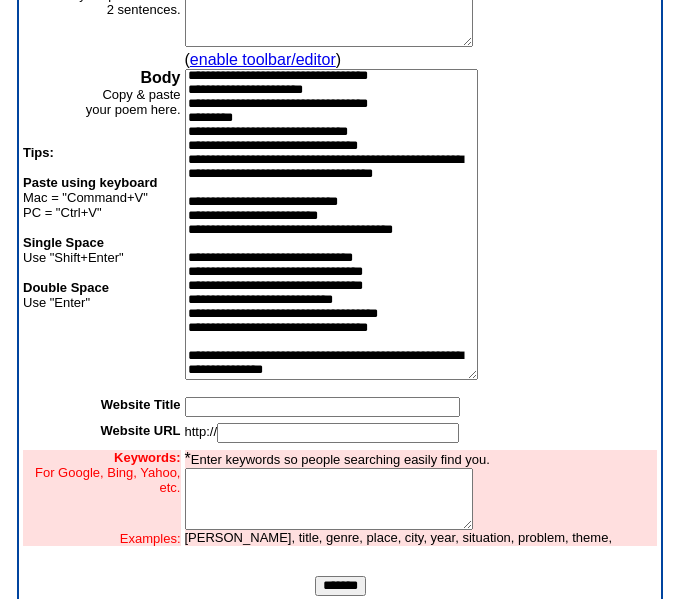 click on "**********" at bounding box center [331, 224] 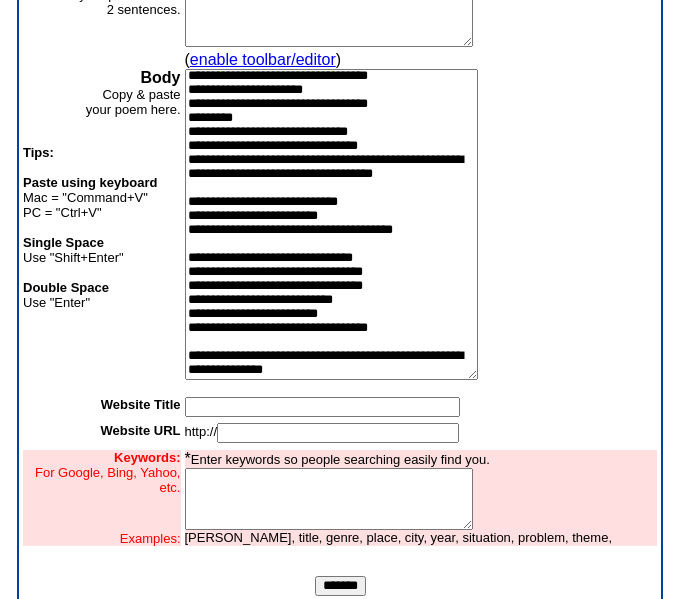 click on "**********" at bounding box center (331, 224) 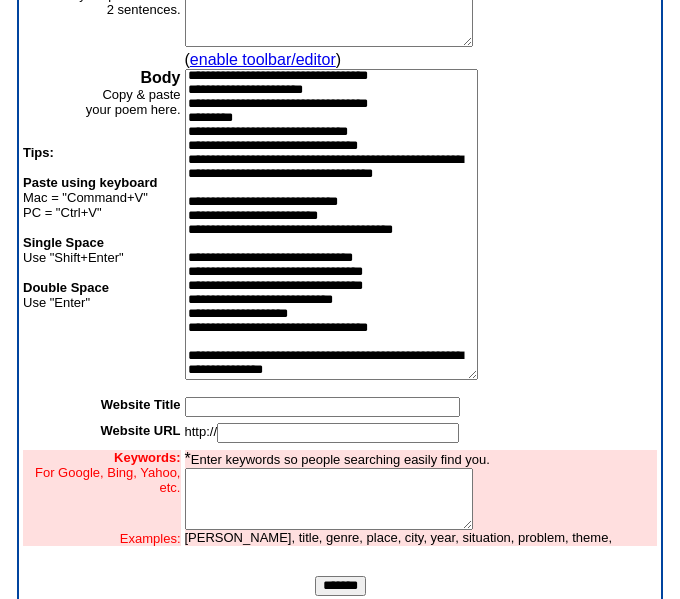 click on "**********" at bounding box center (331, 224) 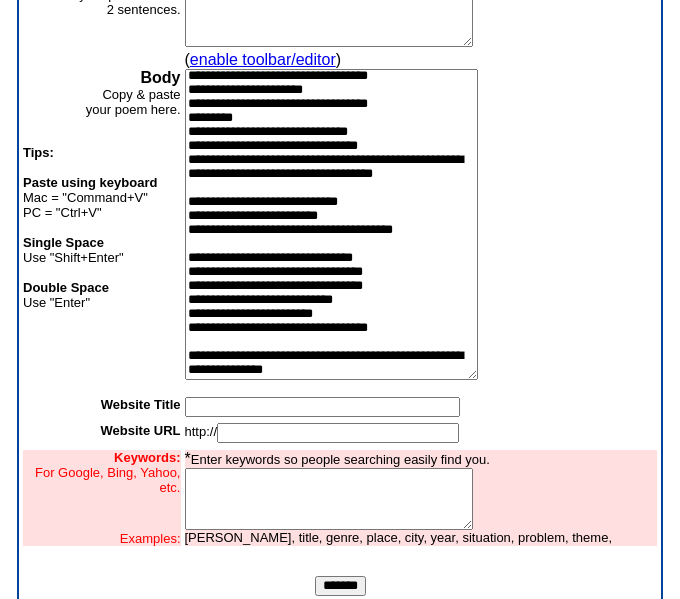 click on "**********" at bounding box center (331, 224) 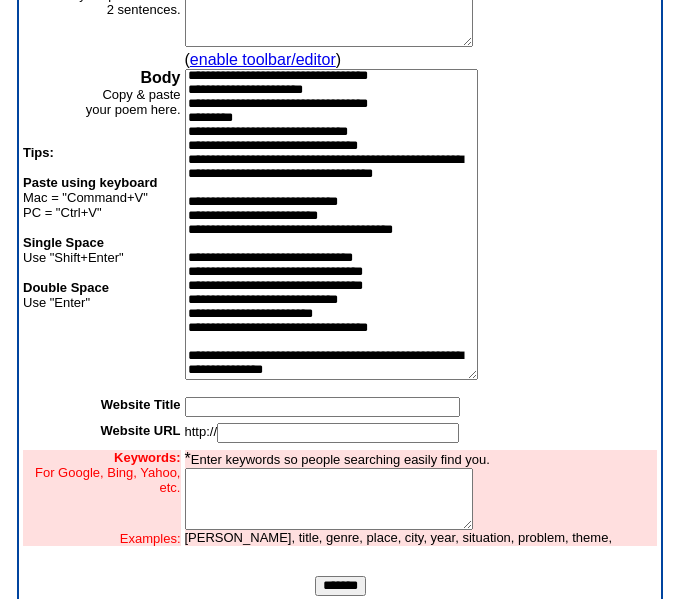 click on "**********" at bounding box center [331, 224] 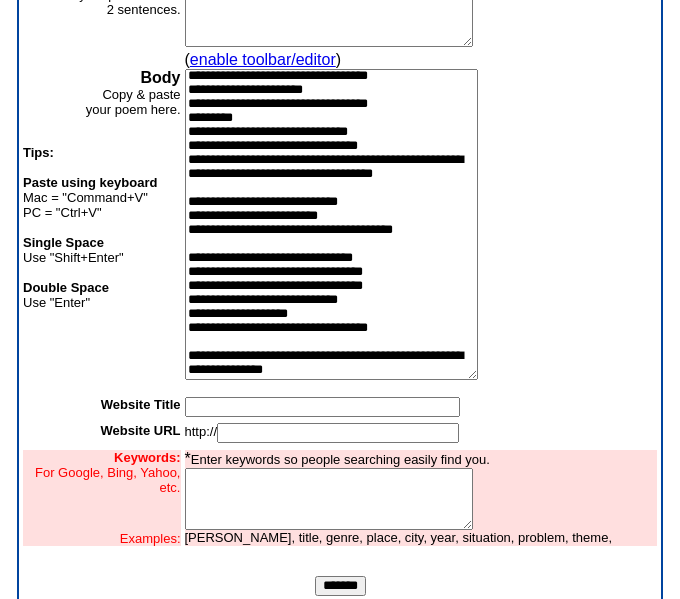 click on "**********" at bounding box center (331, 224) 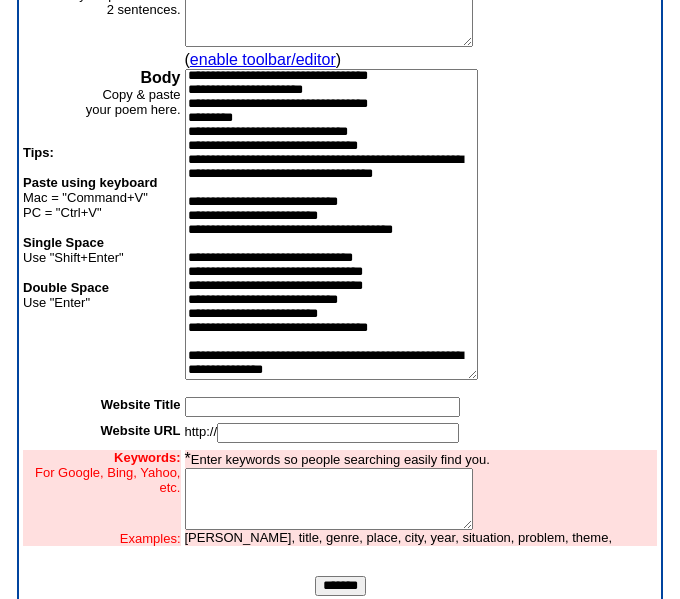 click on "**********" at bounding box center (331, 224) 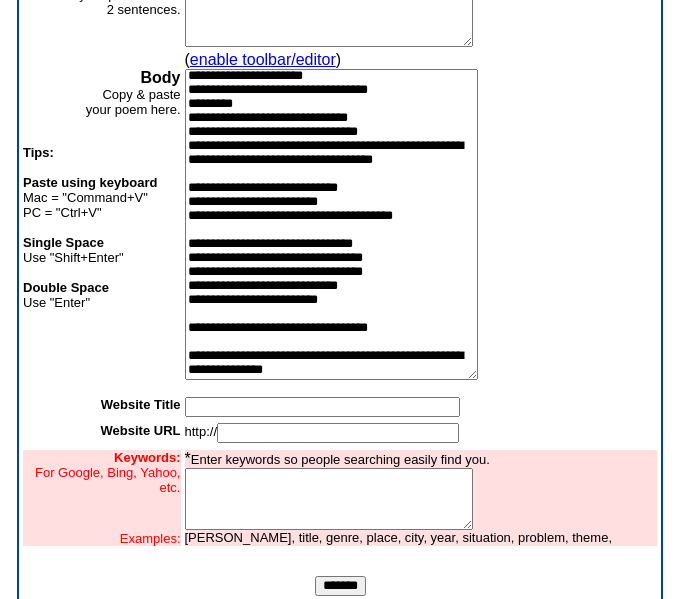 scroll, scrollTop: 182, scrollLeft: 0, axis: vertical 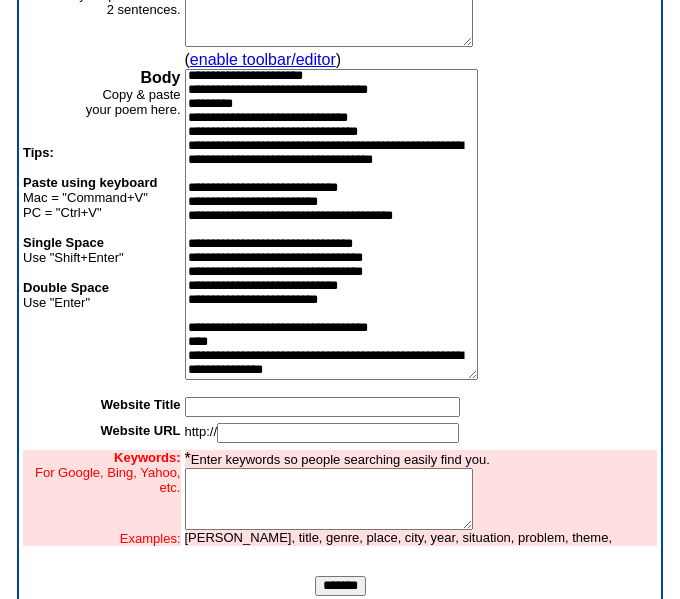 click on "**********" at bounding box center [331, 224] 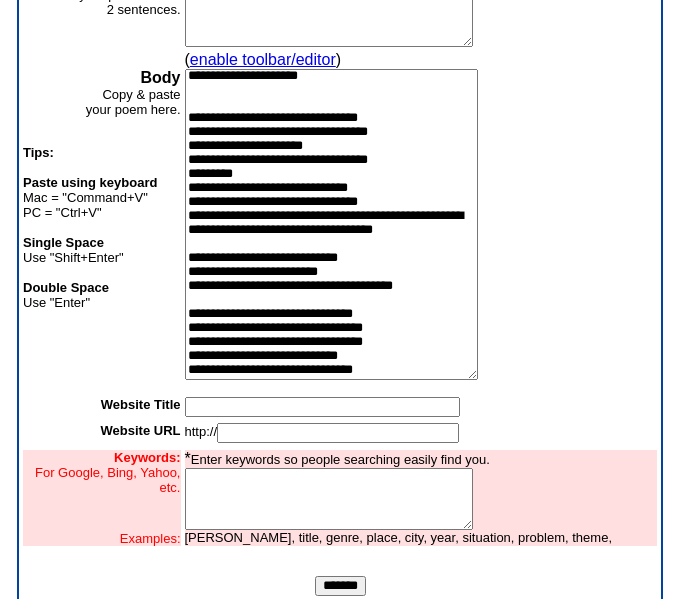 scroll, scrollTop: 0, scrollLeft: 0, axis: both 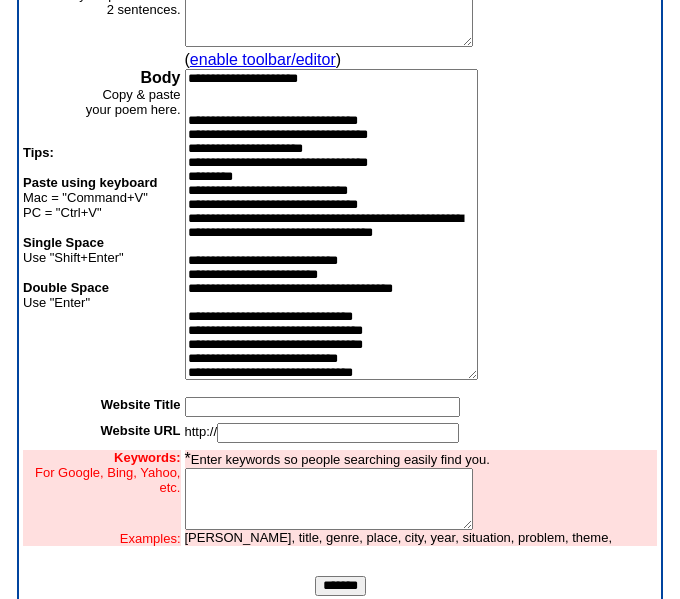 click on "**********" at bounding box center [331, 224] 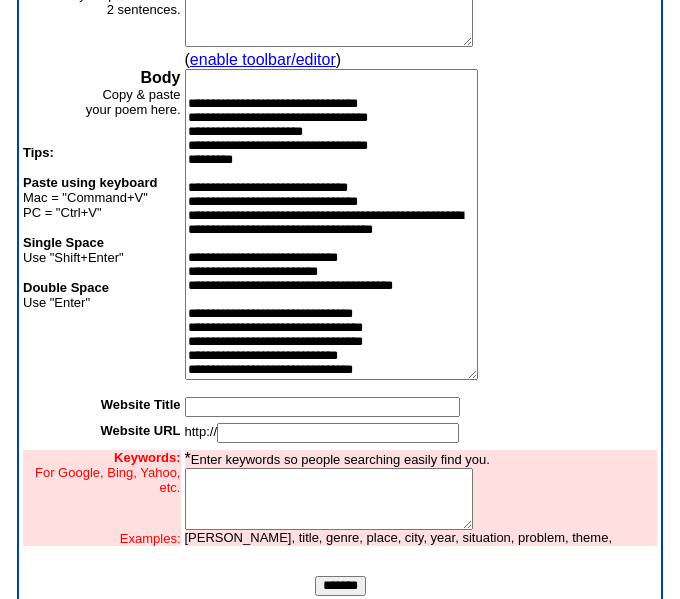 scroll, scrollTop: 122, scrollLeft: 0, axis: vertical 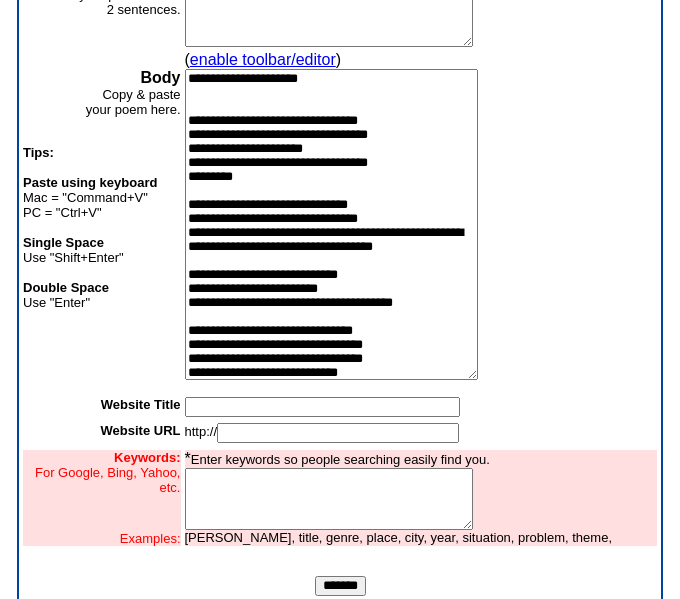 drag, startPoint x: 387, startPoint y: 336, endPoint x: 146, endPoint y: 54, distance: 370.95148 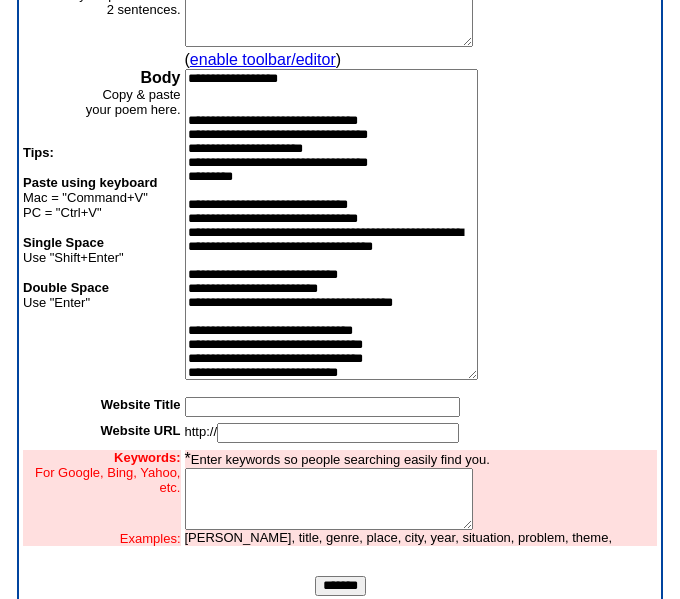 click on "**********" at bounding box center [331, 224] 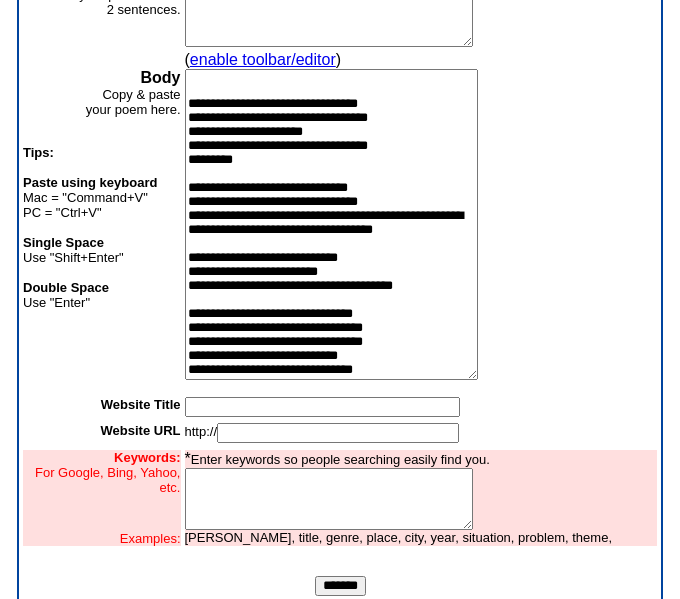 scroll, scrollTop: 0, scrollLeft: 0, axis: both 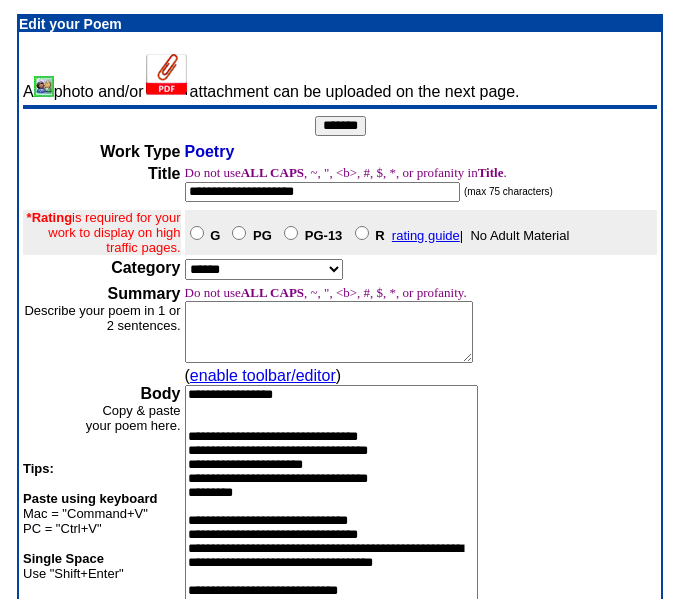 type on "**********" 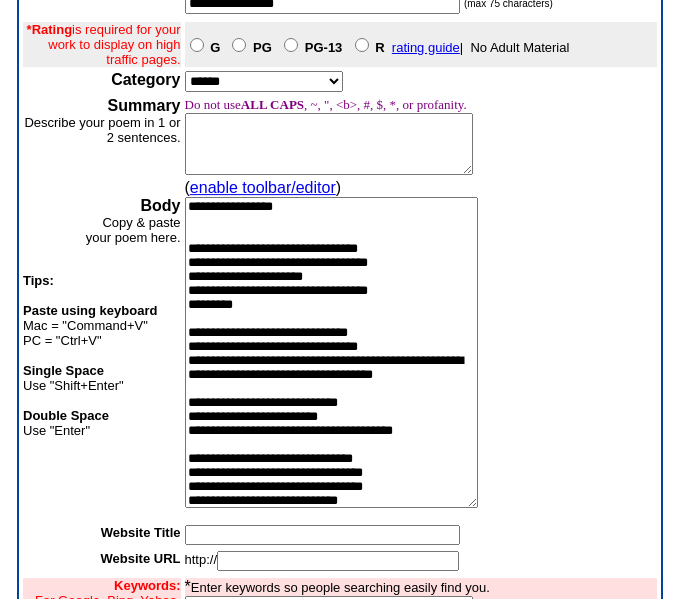 scroll, scrollTop: 360, scrollLeft: 0, axis: vertical 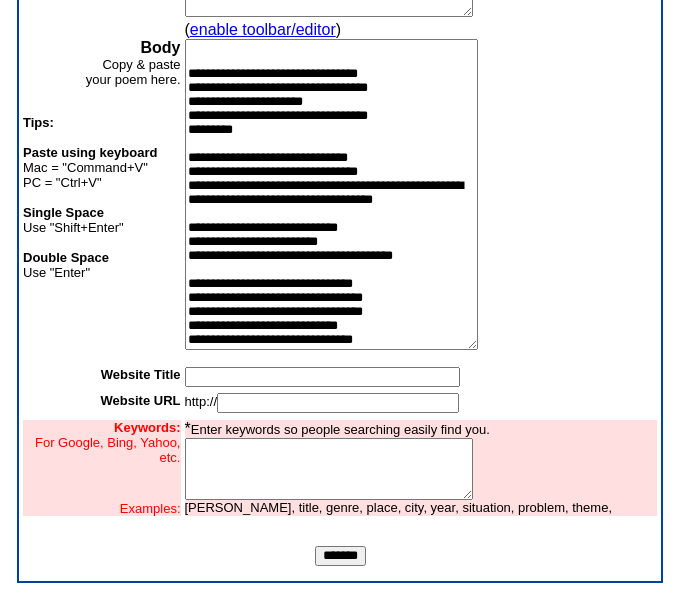 type on "**********" 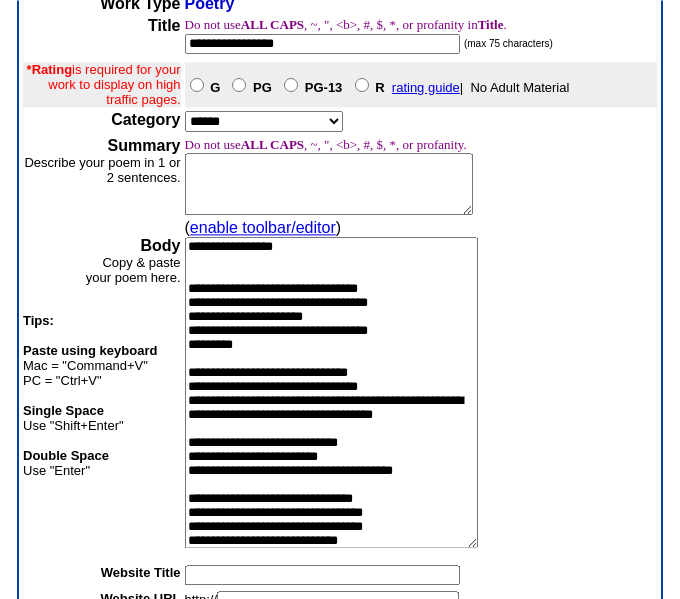 scroll, scrollTop: 146, scrollLeft: 0, axis: vertical 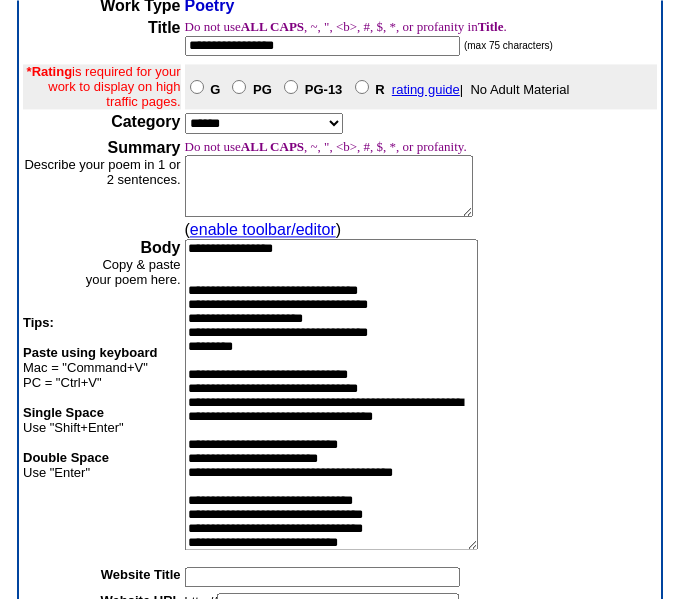drag, startPoint x: 422, startPoint y: 278, endPoint x: 253, endPoint y: 262, distance: 169.7557 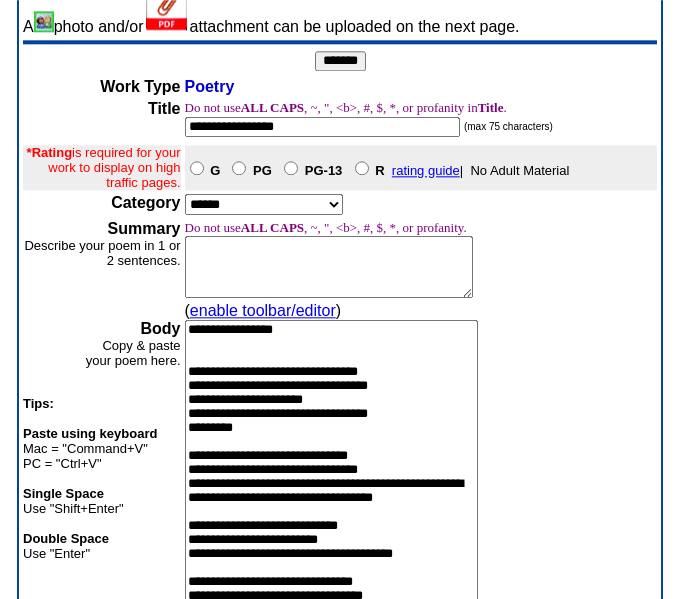 scroll, scrollTop: 0, scrollLeft: 0, axis: both 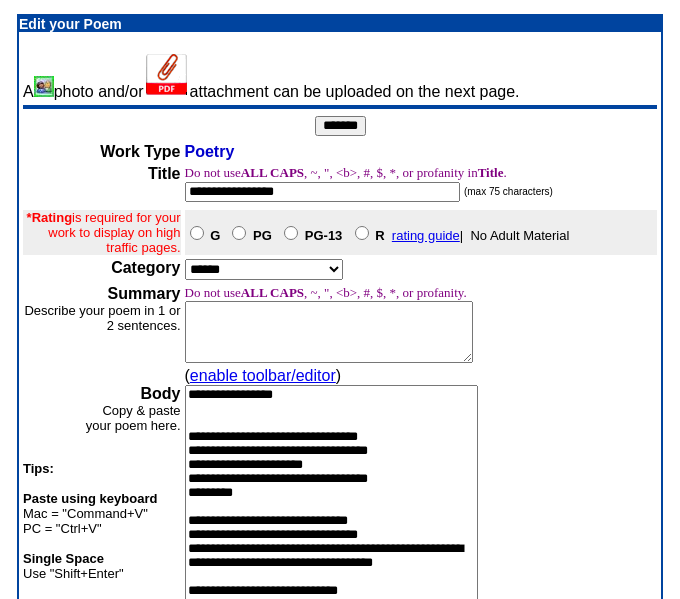 click on "*******" at bounding box center [340, 126] 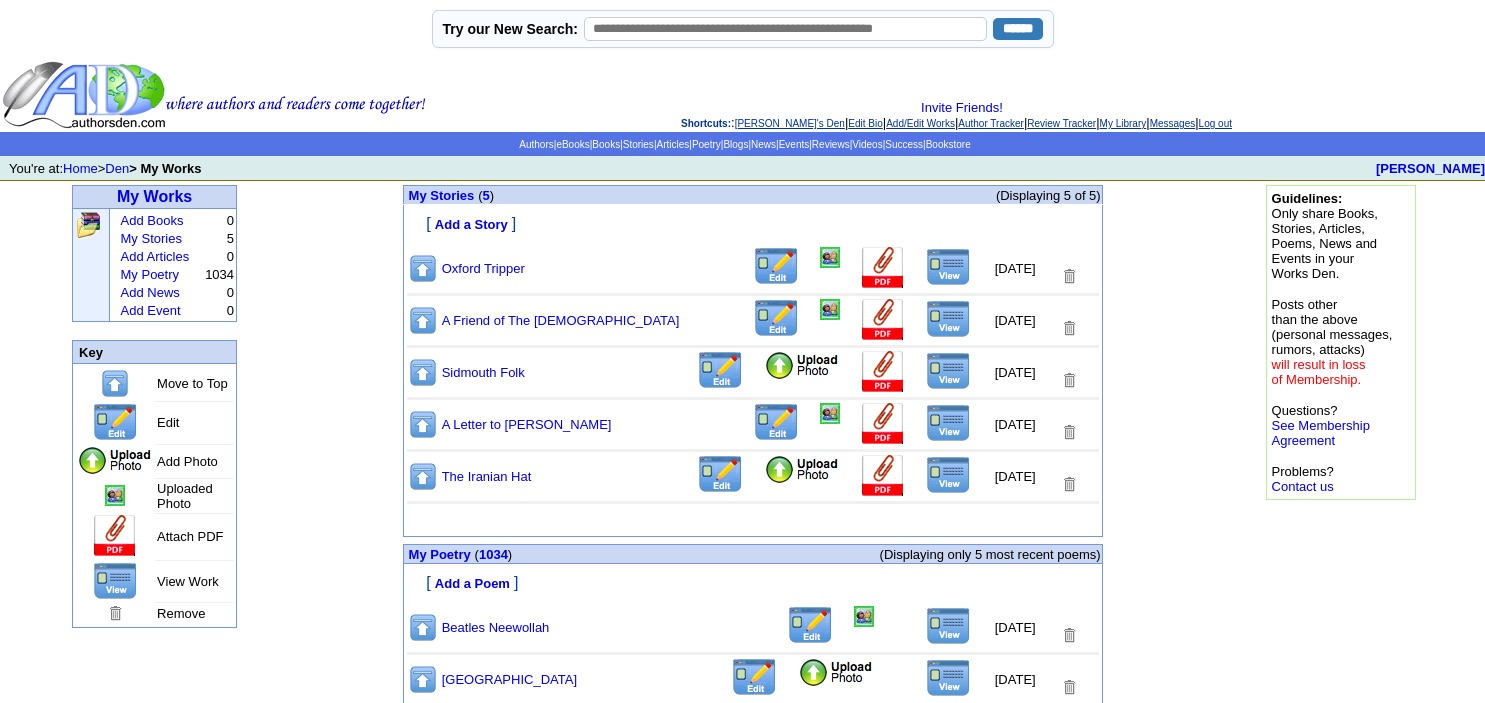 scroll, scrollTop: 0, scrollLeft: 0, axis: both 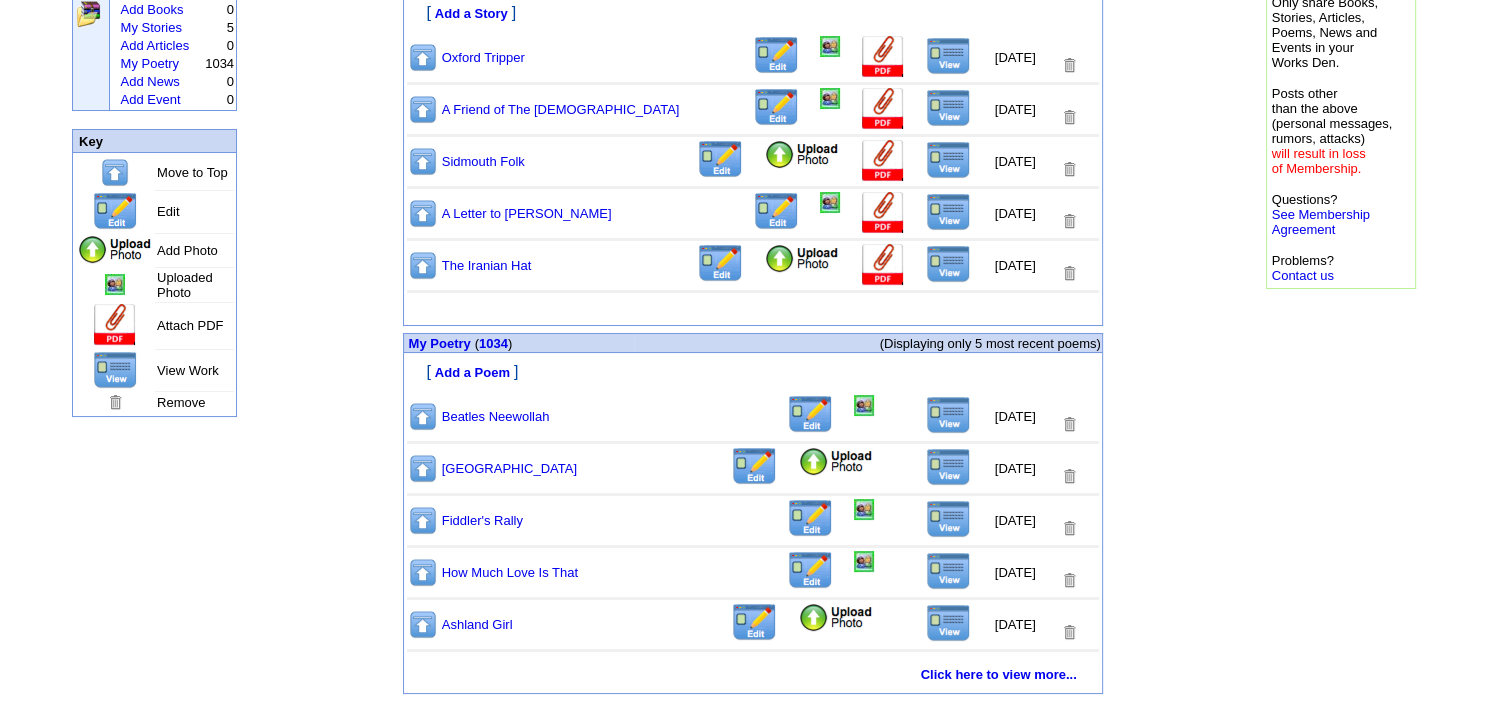 click at bounding box center [948, 415] 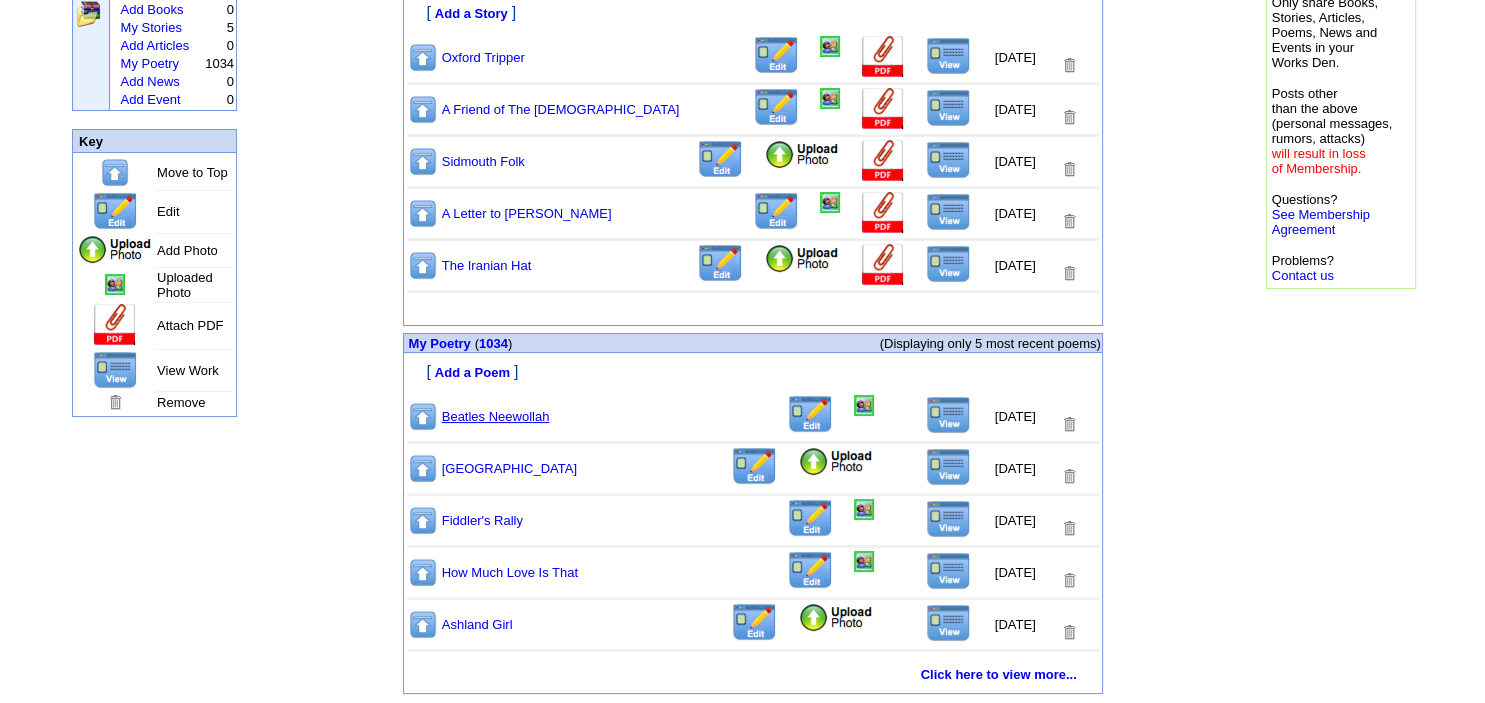 click on "Beatles Neewollah" at bounding box center (496, 416) 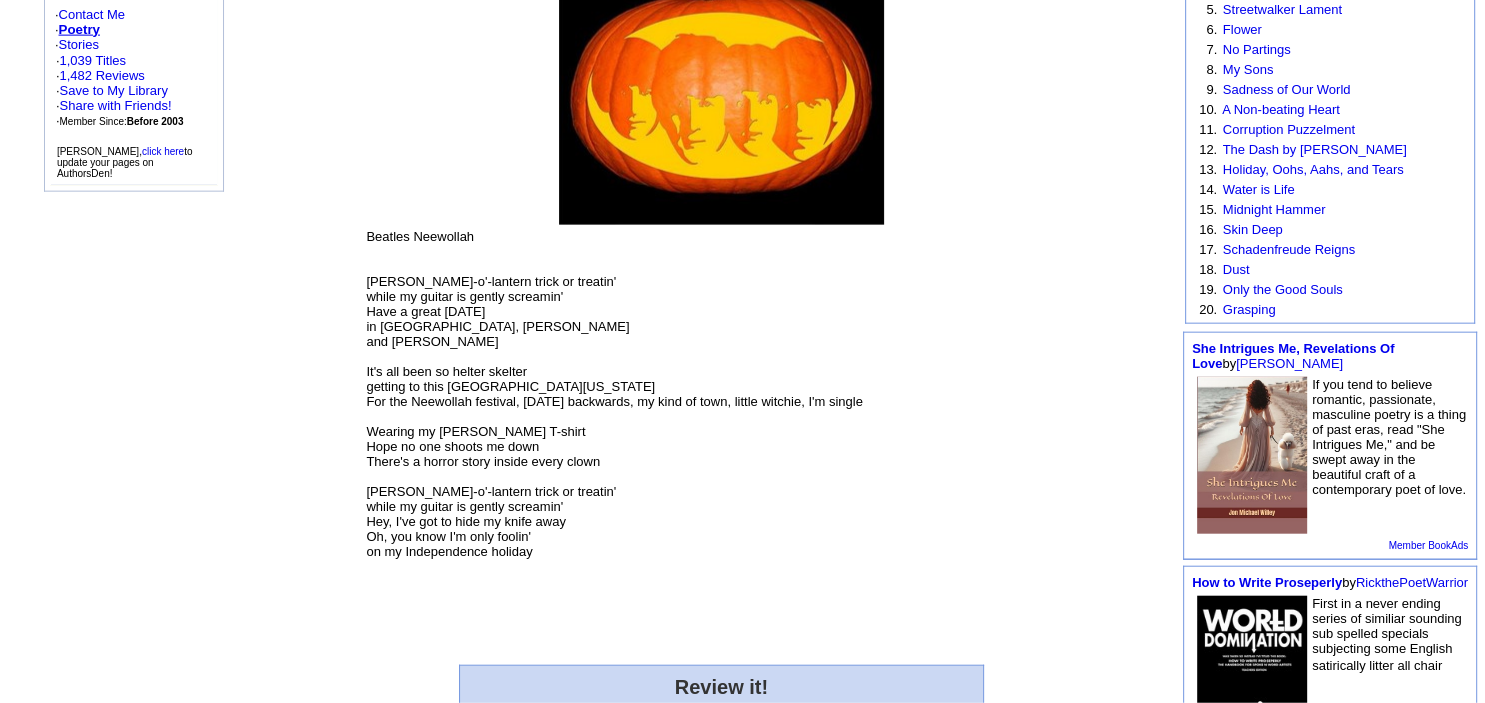 scroll, scrollTop: 422, scrollLeft: 0, axis: vertical 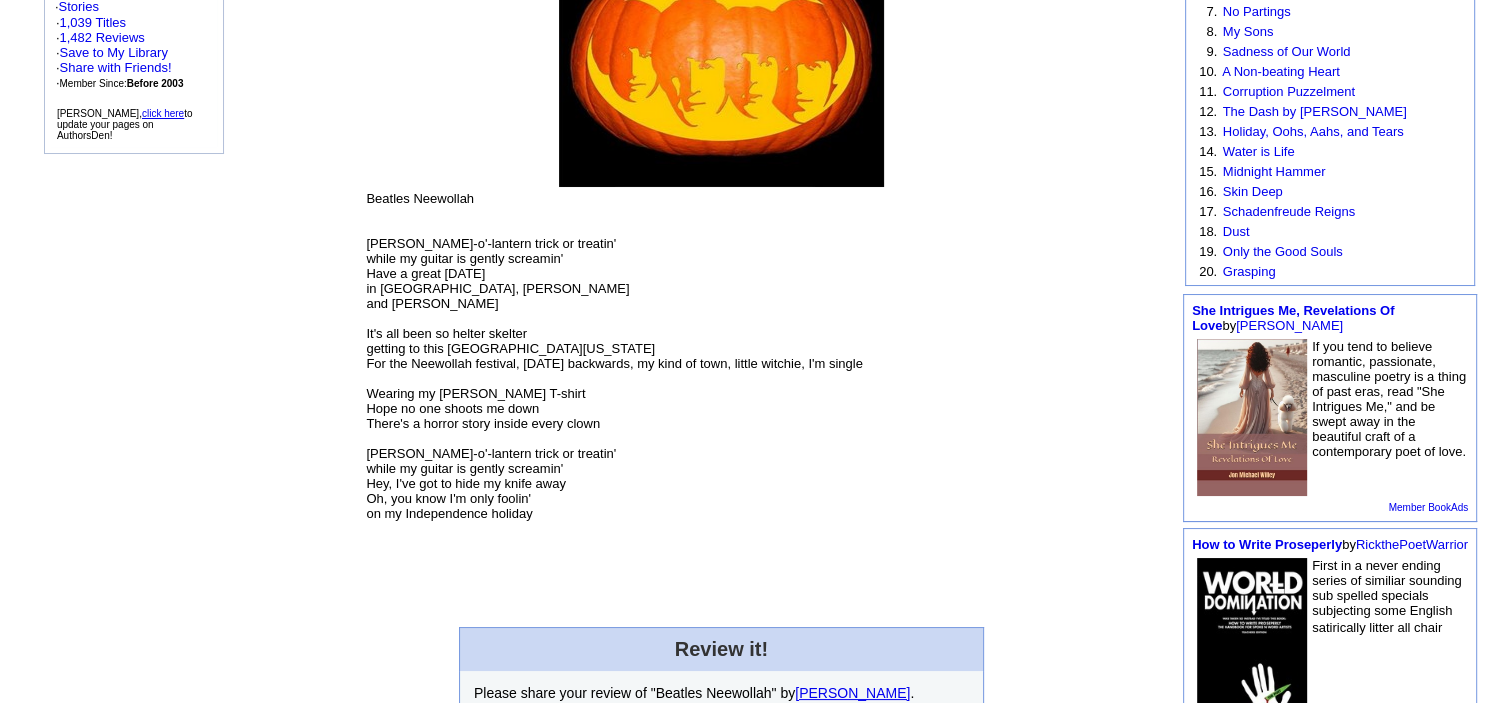 click on "click
here" 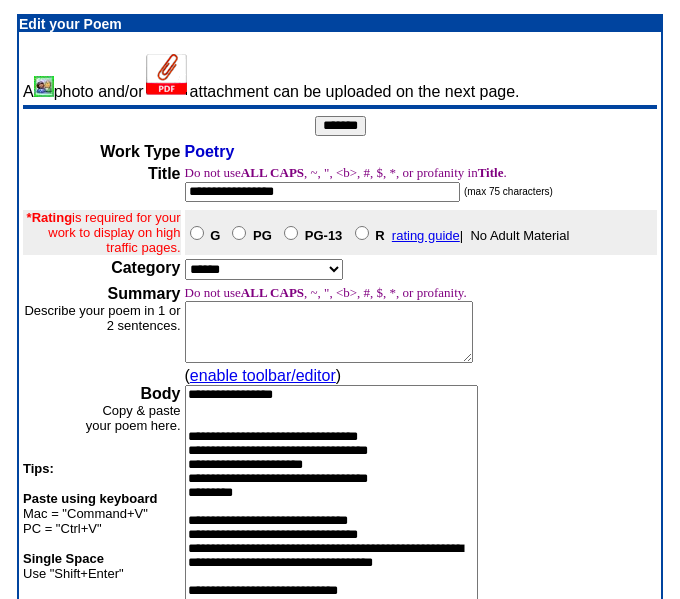 scroll, scrollTop: 211, scrollLeft: 0, axis: vertical 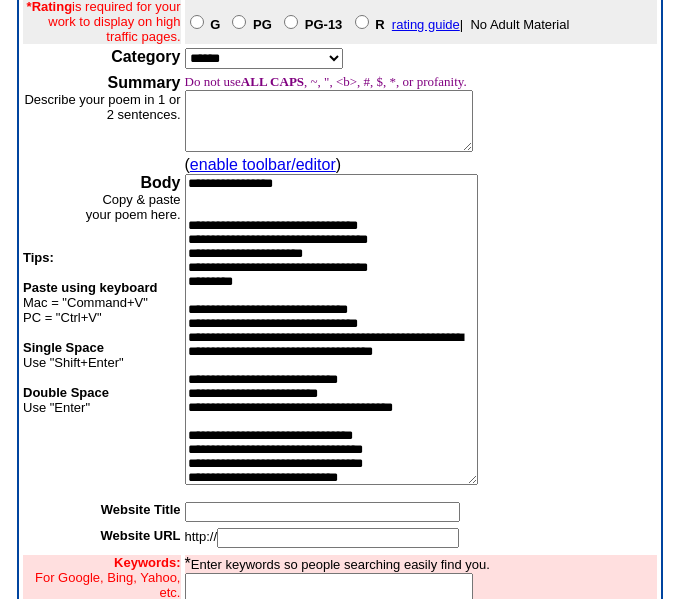 drag, startPoint x: 310, startPoint y: 282, endPoint x: 138, endPoint y: 282, distance: 172 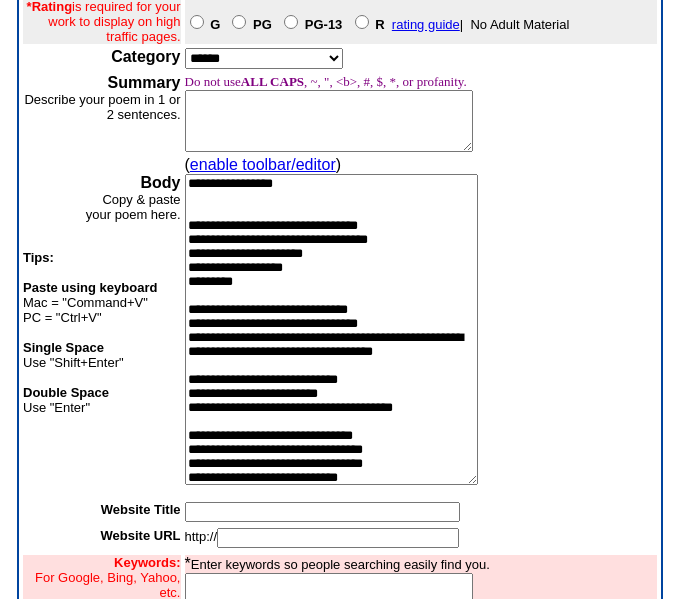 click on "**********" at bounding box center [331, 329] 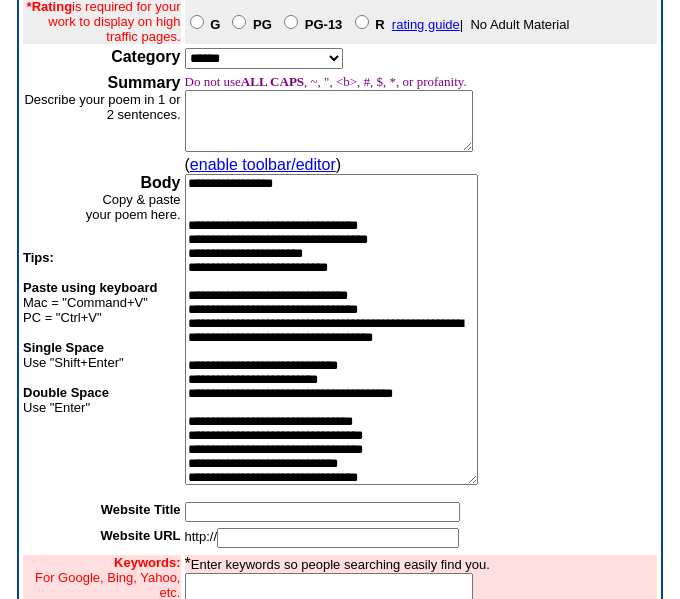 drag, startPoint x: 388, startPoint y: 346, endPoint x: 121, endPoint y: 344, distance: 267.00748 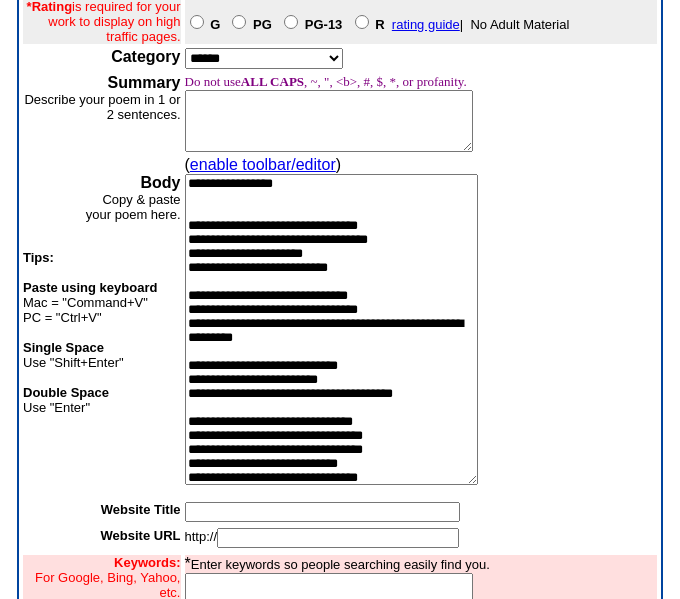 click on "**********" at bounding box center (331, 329) 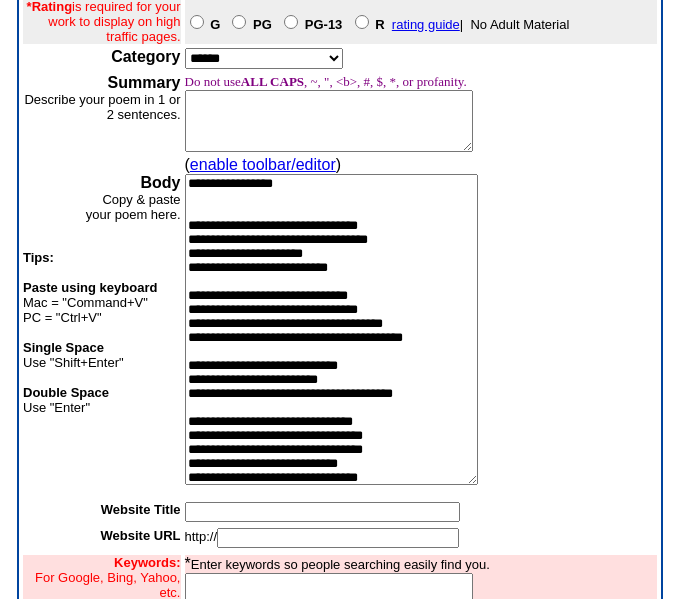 click on "**********" at bounding box center [331, 329] 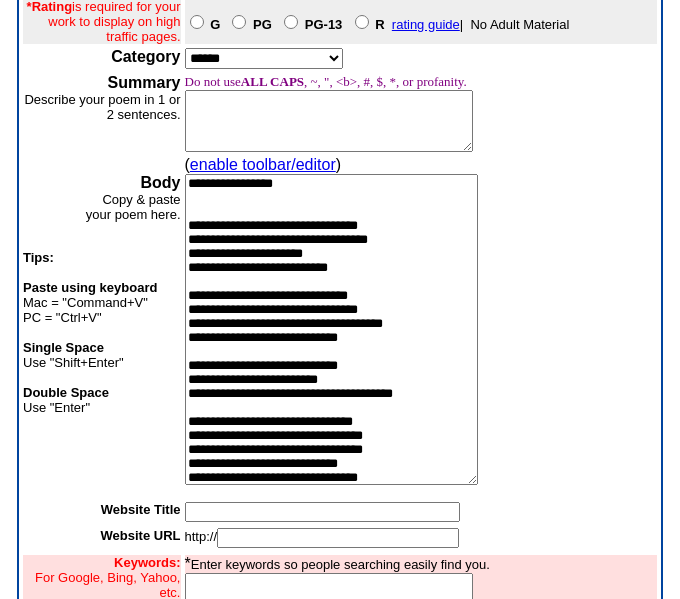 click on "**********" at bounding box center (331, 329) 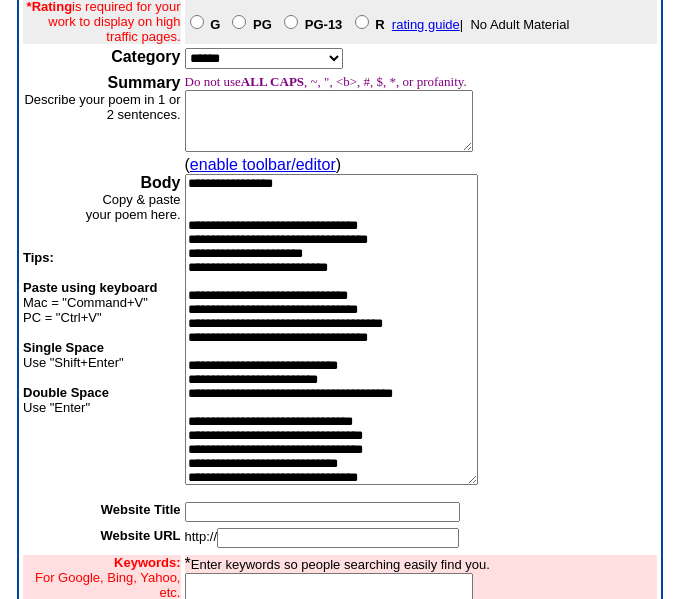 scroll, scrollTop: 91, scrollLeft: 0, axis: vertical 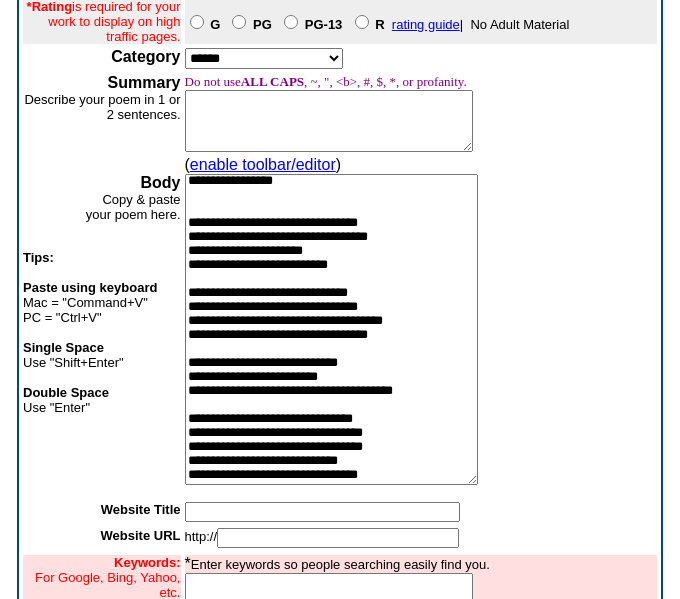 click on "**********" at bounding box center [331, 329] 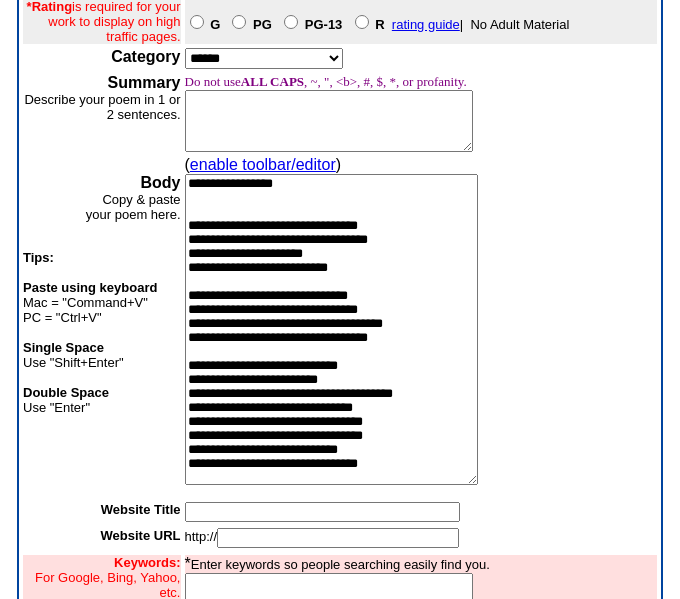 scroll, scrollTop: 76, scrollLeft: 0, axis: vertical 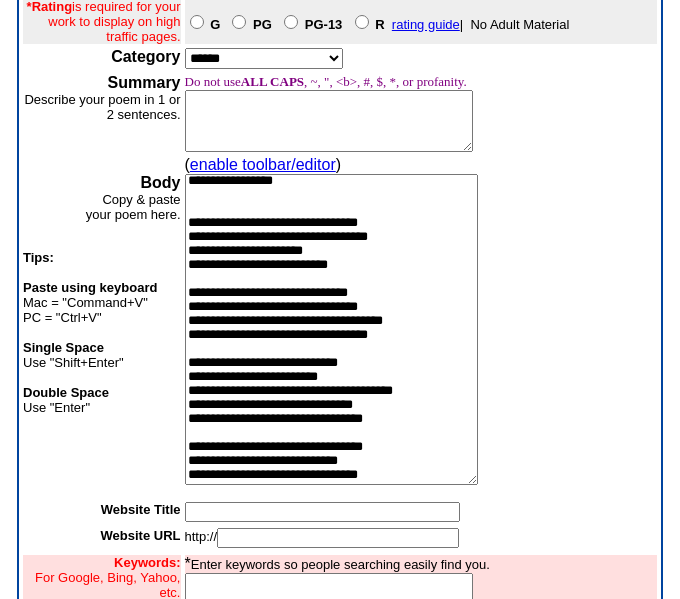 click on "**********" at bounding box center [331, 329] 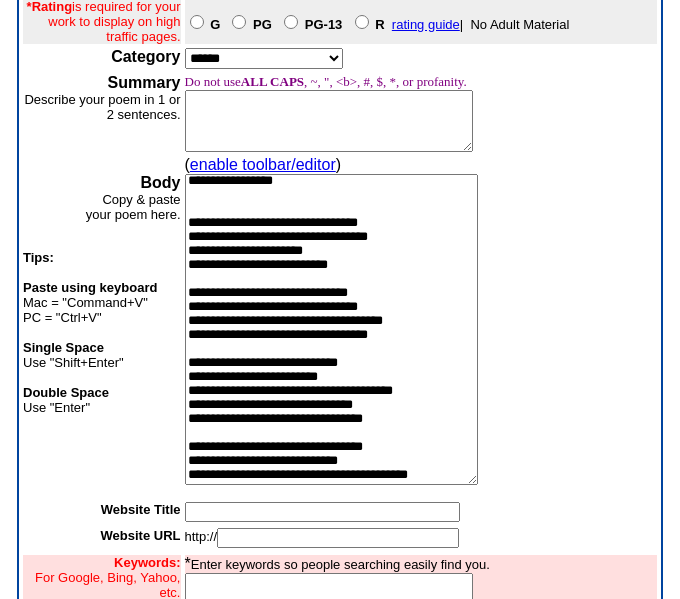scroll, scrollTop: 0, scrollLeft: 0, axis: both 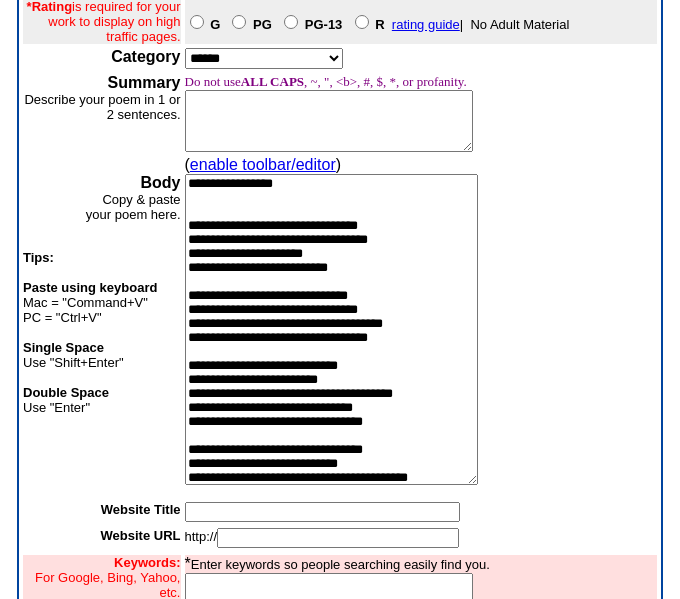 drag, startPoint x: 458, startPoint y: 455, endPoint x: 154, endPoint y: 165, distance: 420.13806 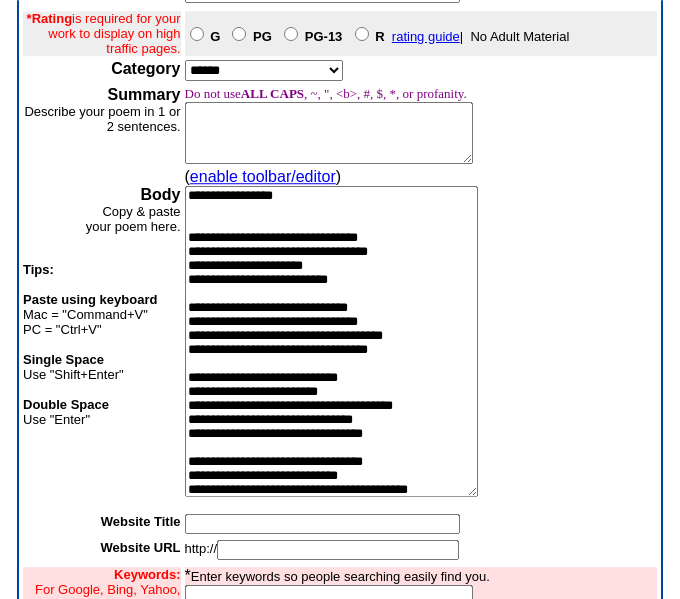 scroll, scrollTop: 0, scrollLeft: 0, axis: both 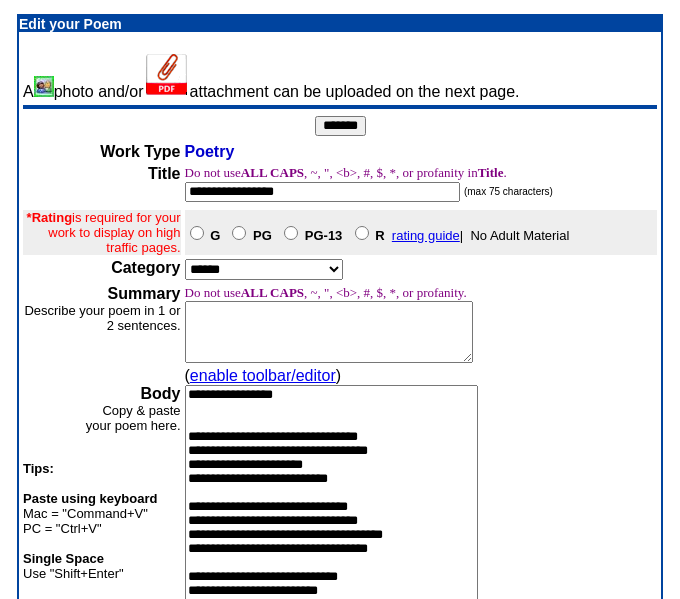 type on "**********" 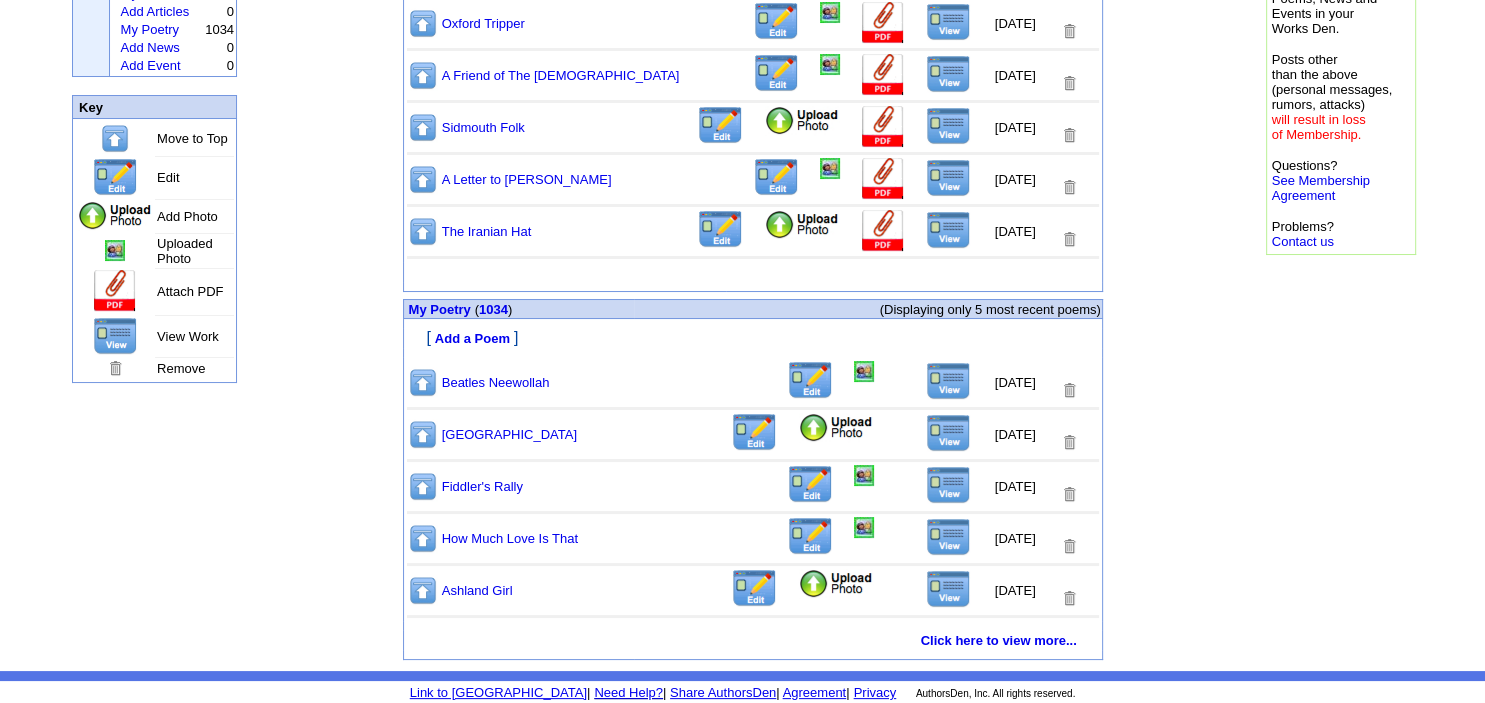 scroll, scrollTop: 298, scrollLeft: 0, axis: vertical 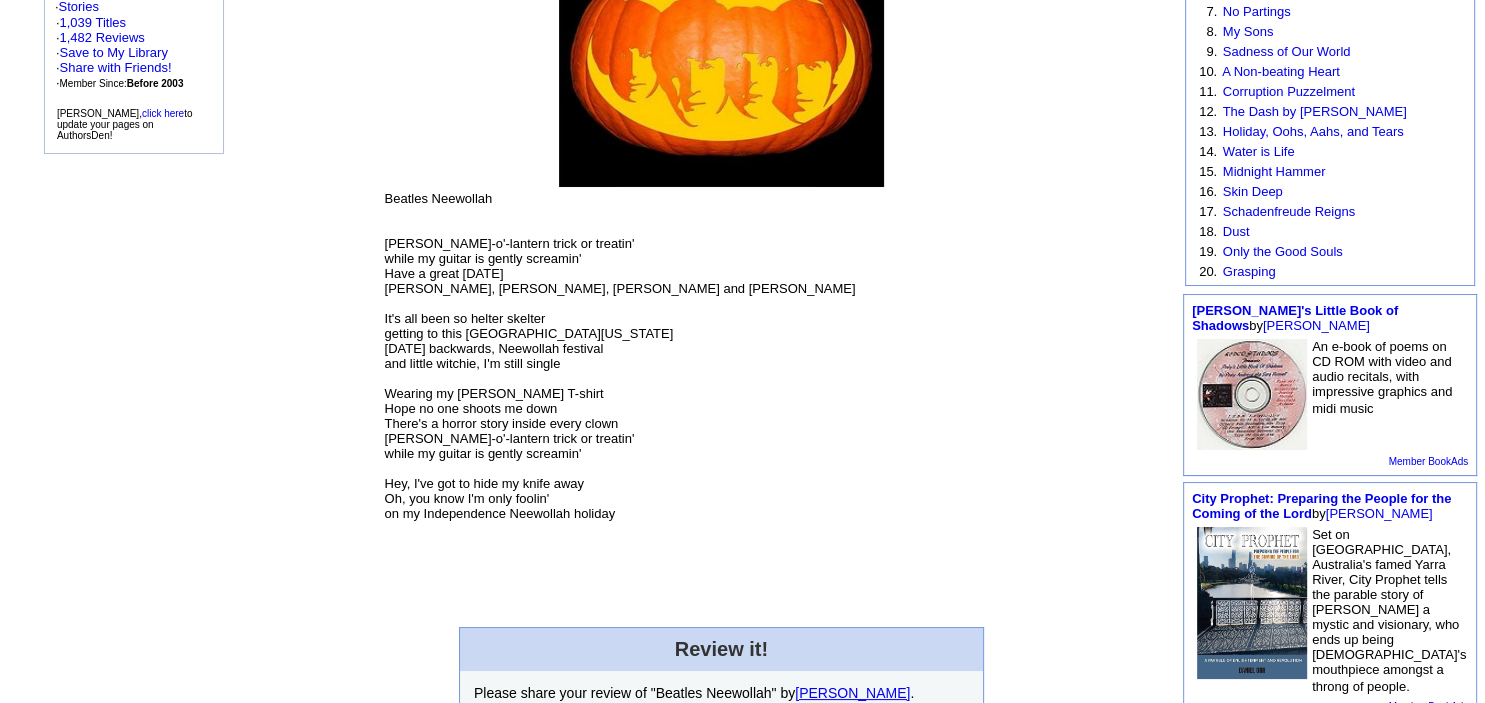 drag, startPoint x: 763, startPoint y: 542, endPoint x: 498, endPoint y: 218, distance: 418.5702 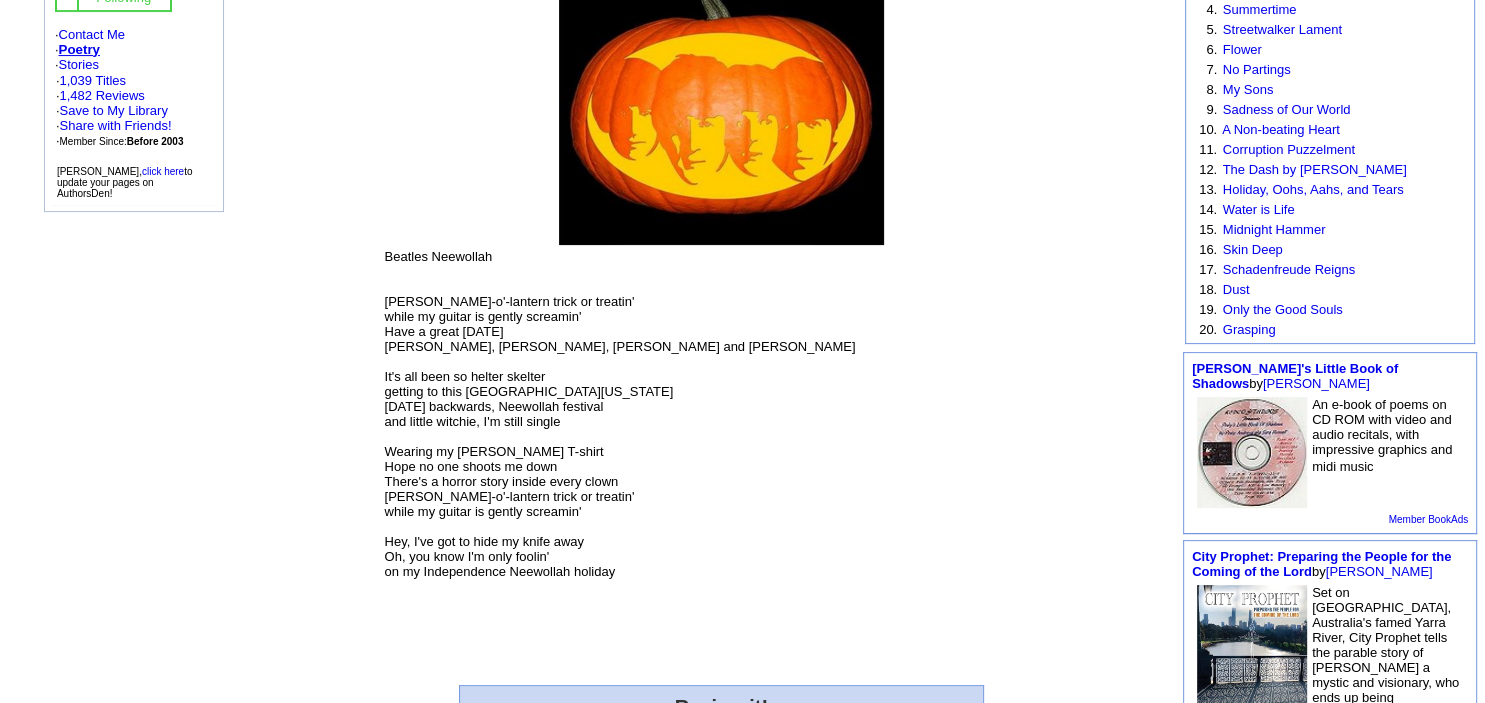 scroll, scrollTop: 422, scrollLeft: 0, axis: vertical 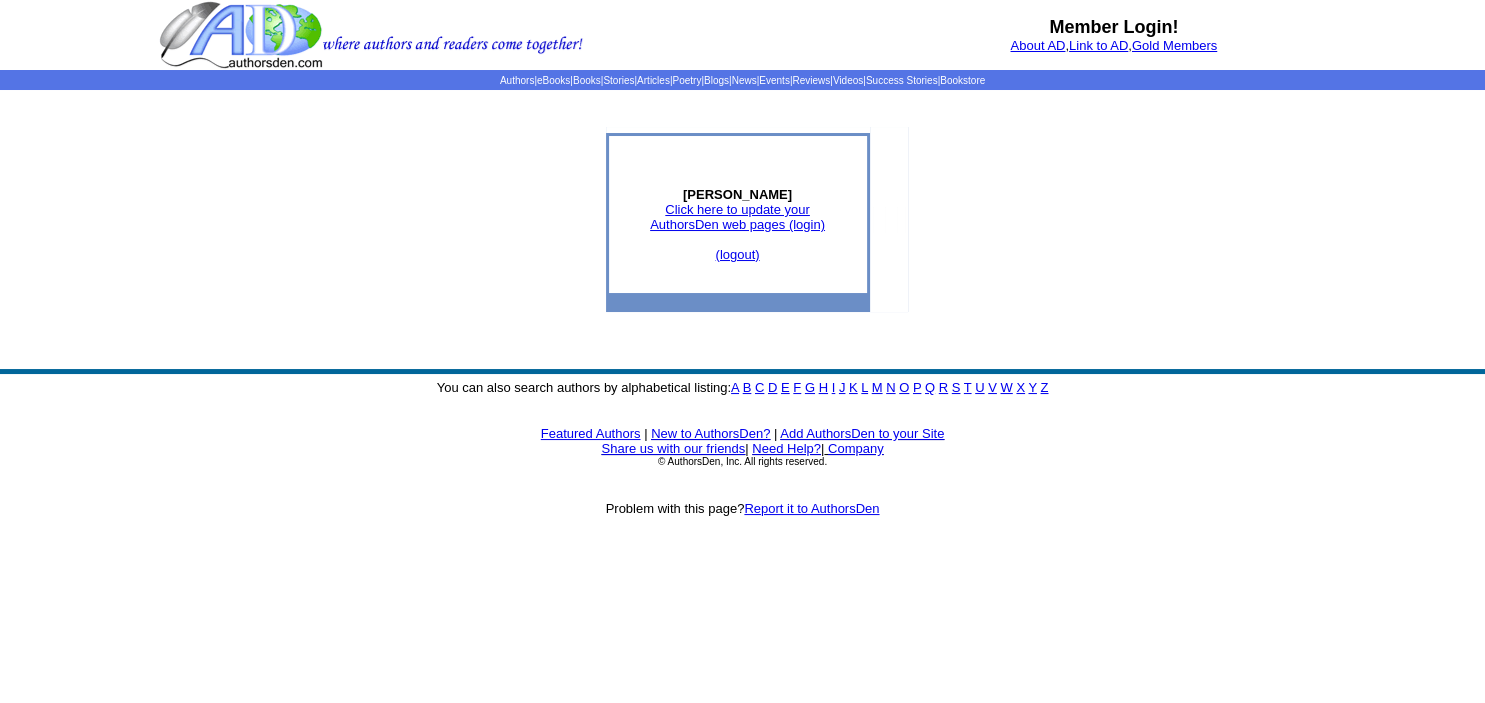 click on "Click here to update your AuthorsDen web pages (login)" at bounding box center [737, 217] 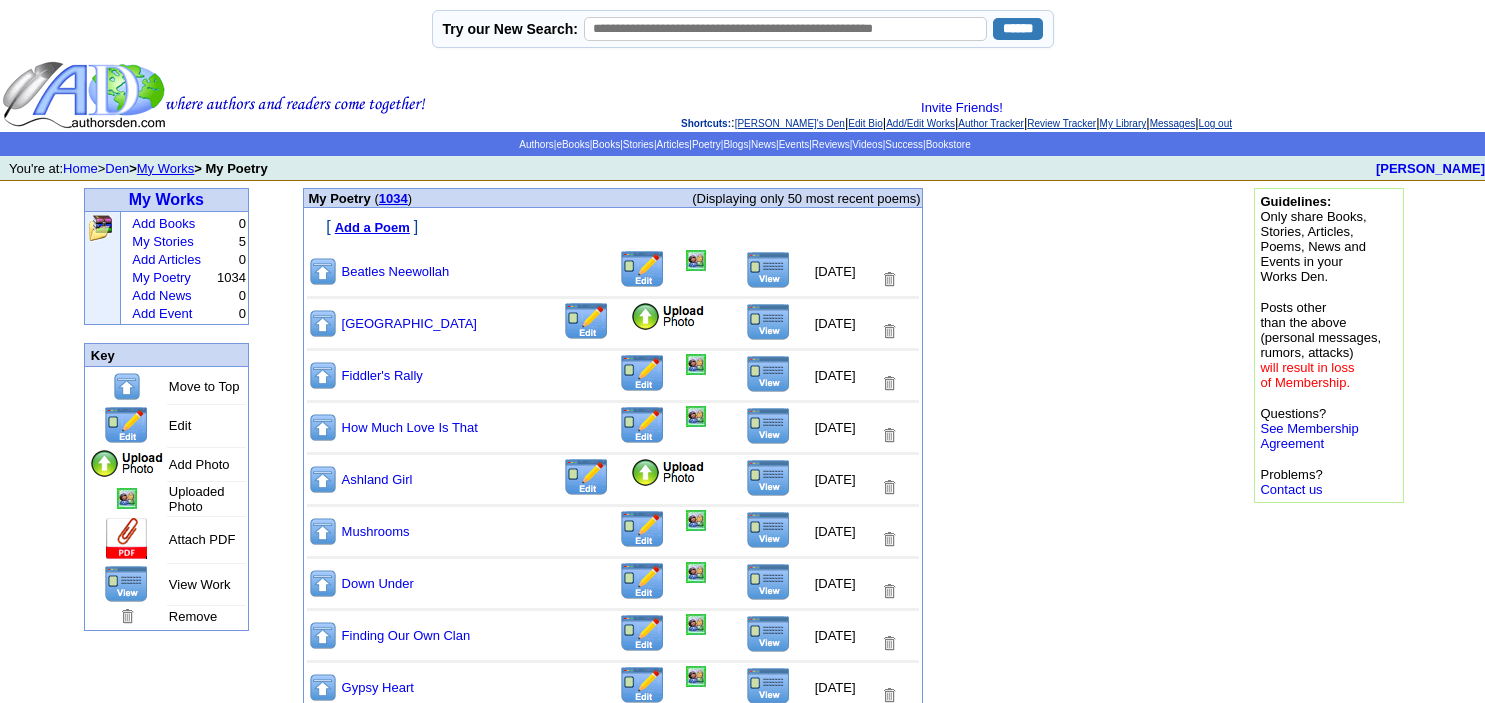 scroll, scrollTop: 0, scrollLeft: 0, axis: both 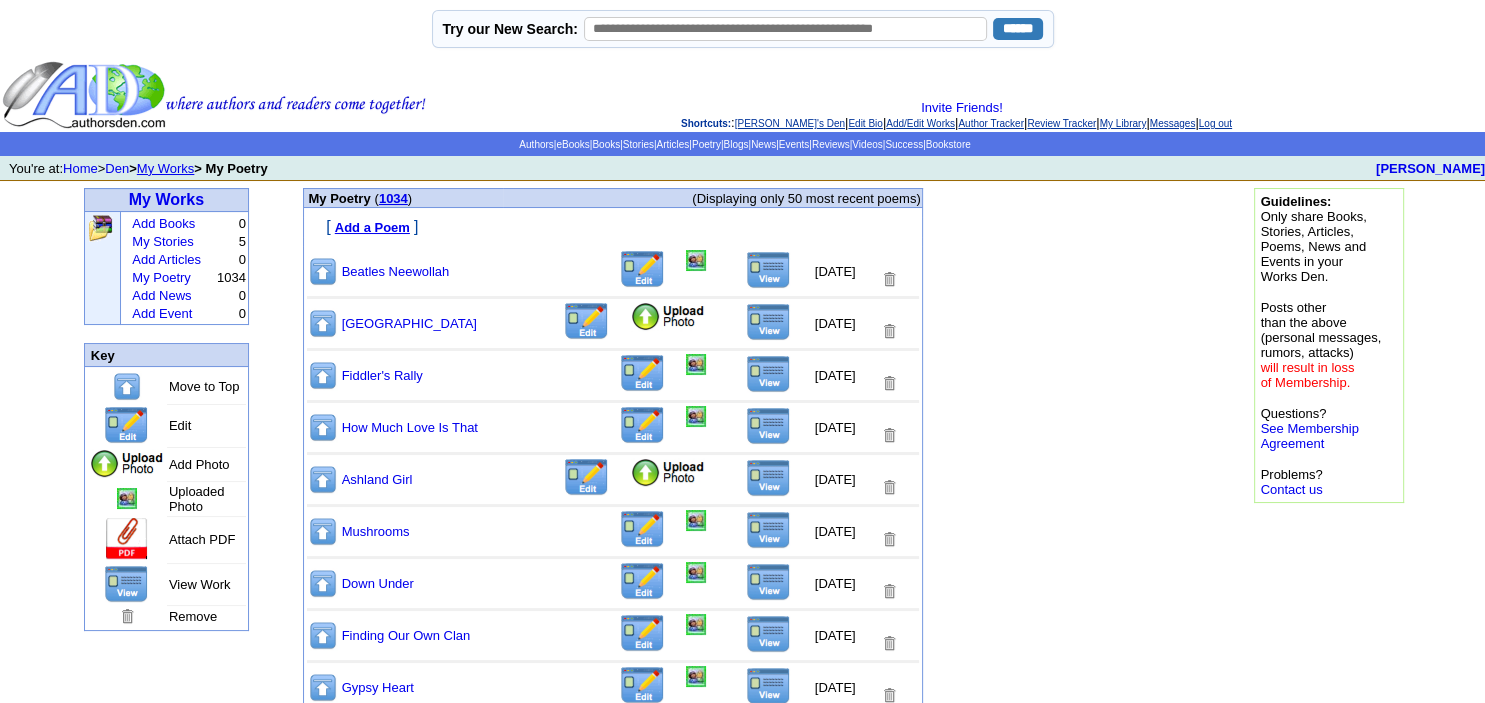 click on "Beatles Neewollah" at bounding box center [450, 271] 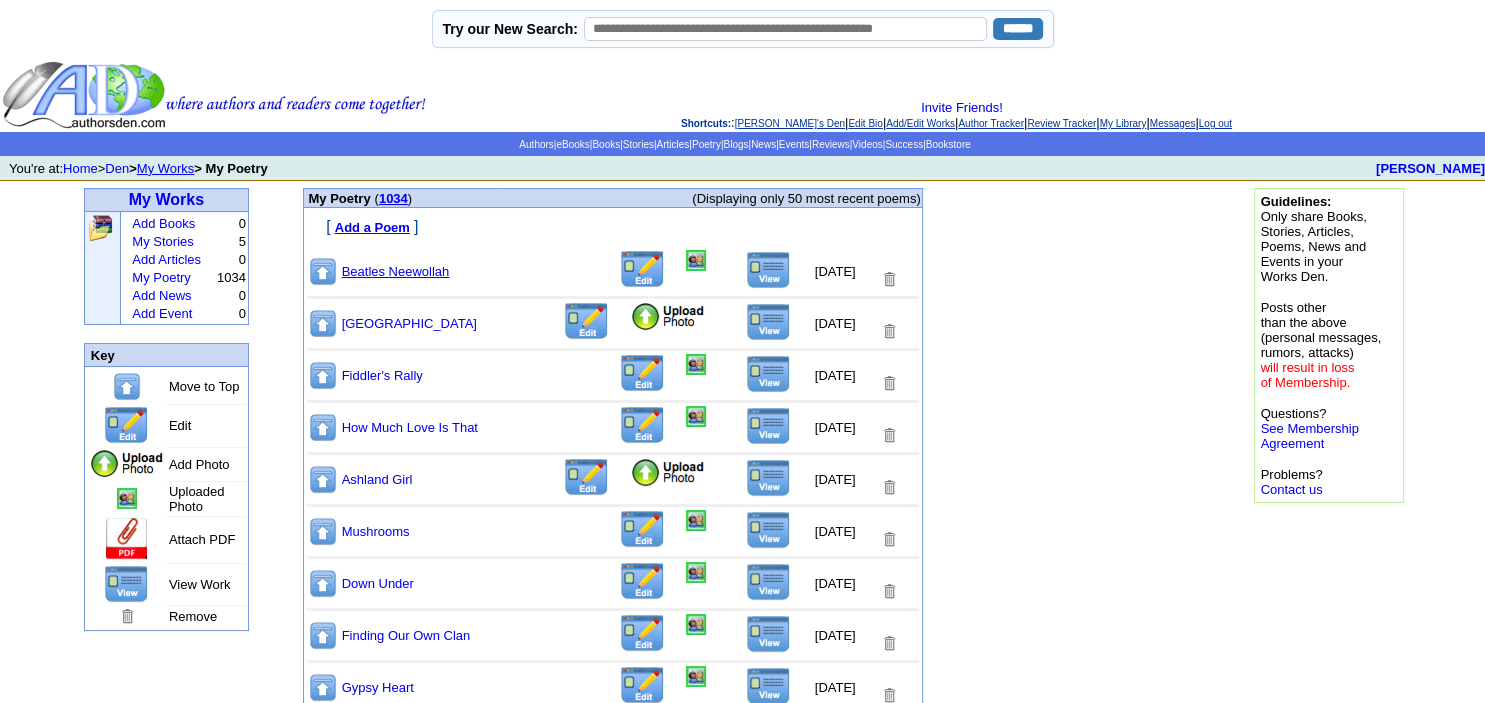 click on "Beatles Neewollah" at bounding box center [396, 271] 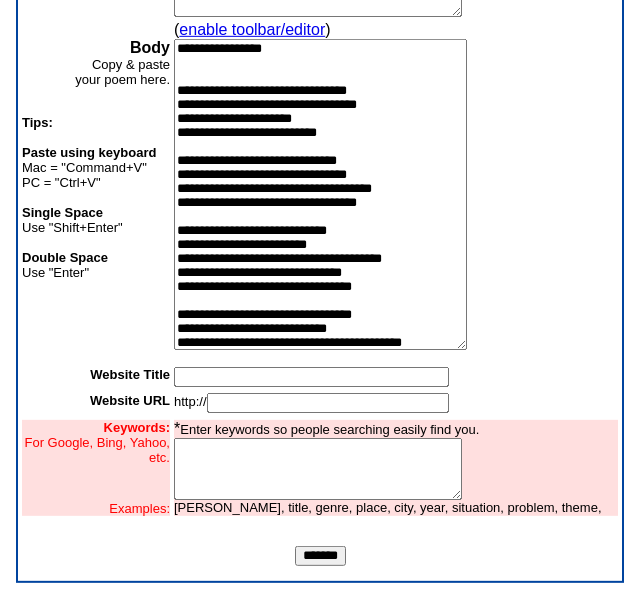 scroll, scrollTop: 360, scrollLeft: 0, axis: vertical 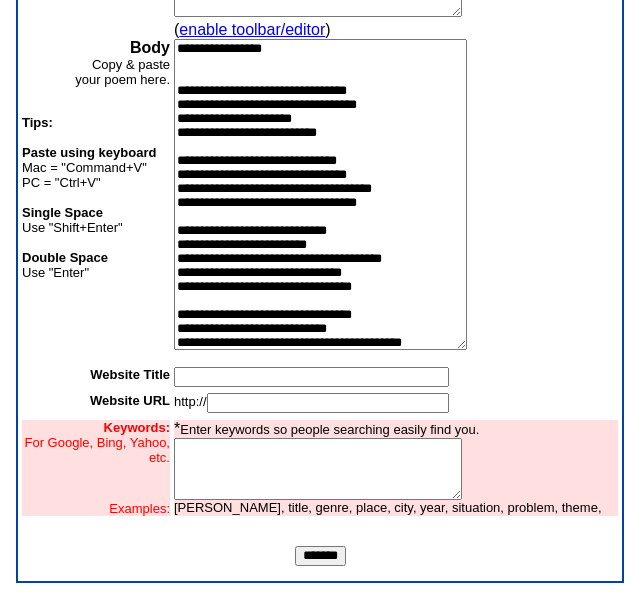 drag, startPoint x: 442, startPoint y: 291, endPoint x: 149, endPoint y: 26, distance: 395.062 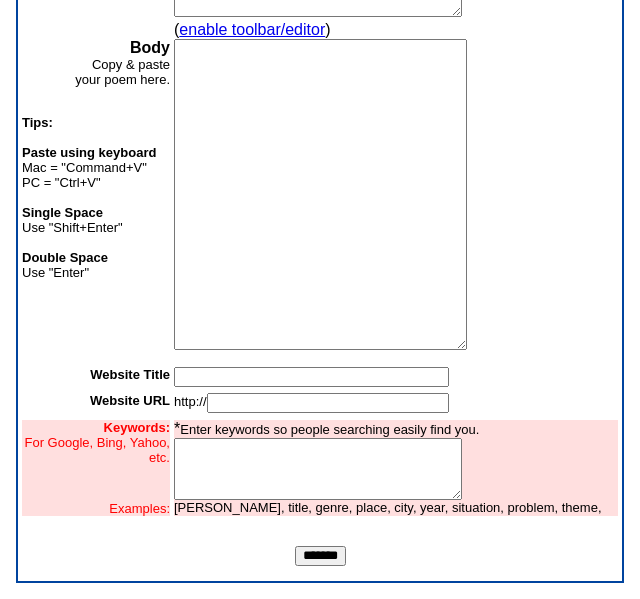 paste on "**********" 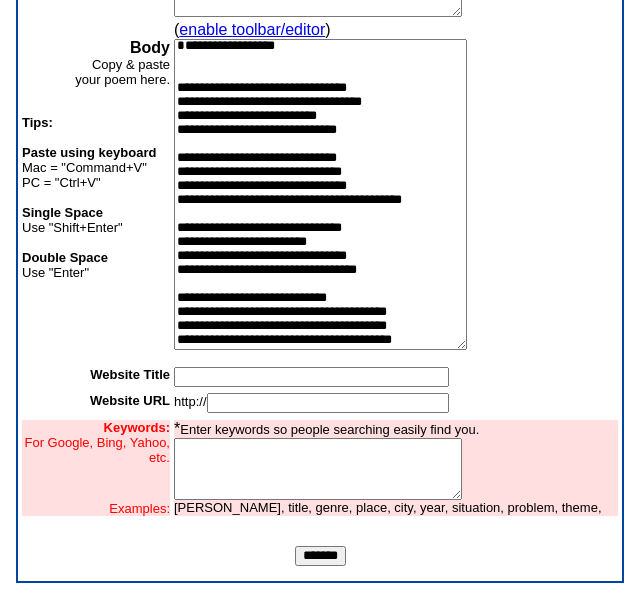 scroll, scrollTop: 0, scrollLeft: 0, axis: both 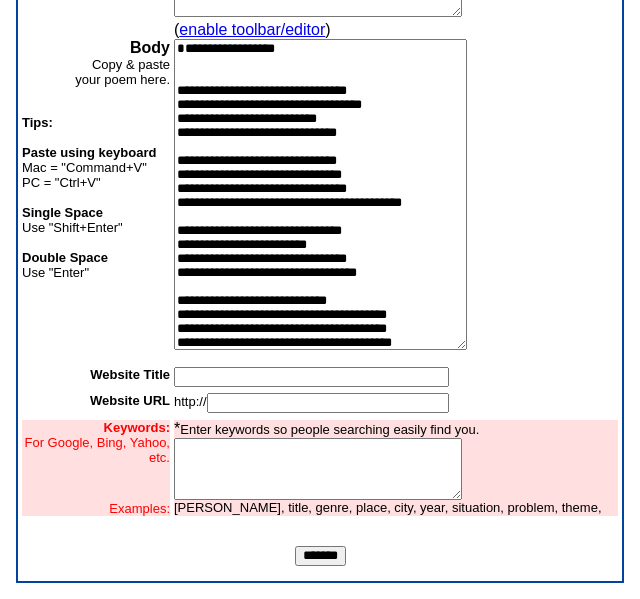 click on "**********" at bounding box center [320, 194] 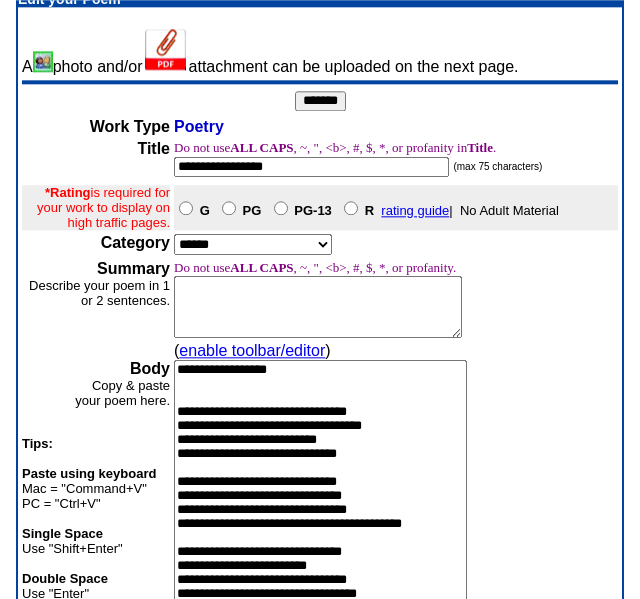 scroll, scrollTop: 0, scrollLeft: 0, axis: both 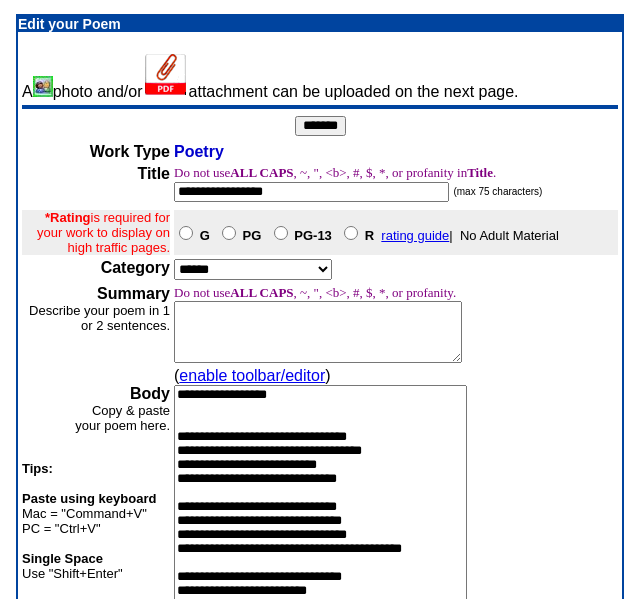 type on "**********" 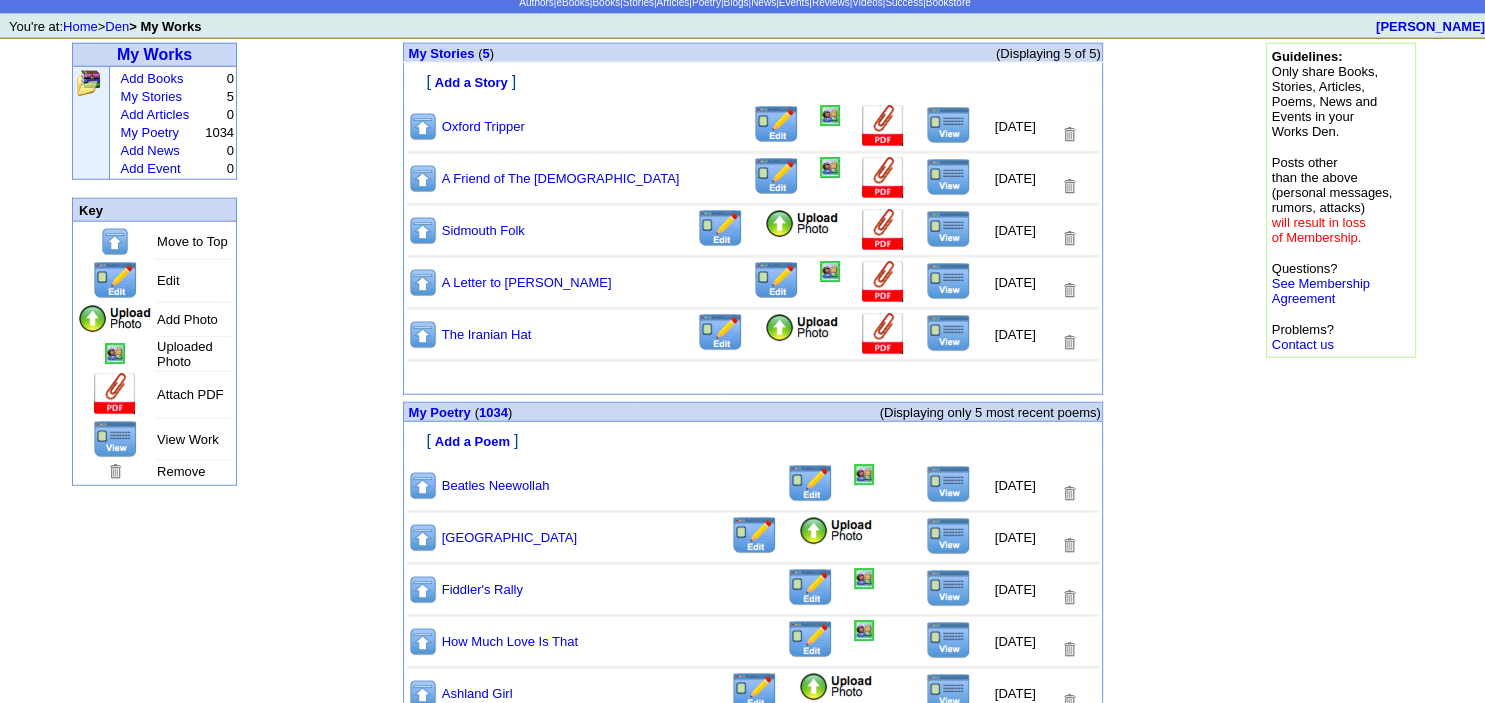 scroll, scrollTop: 298, scrollLeft: 0, axis: vertical 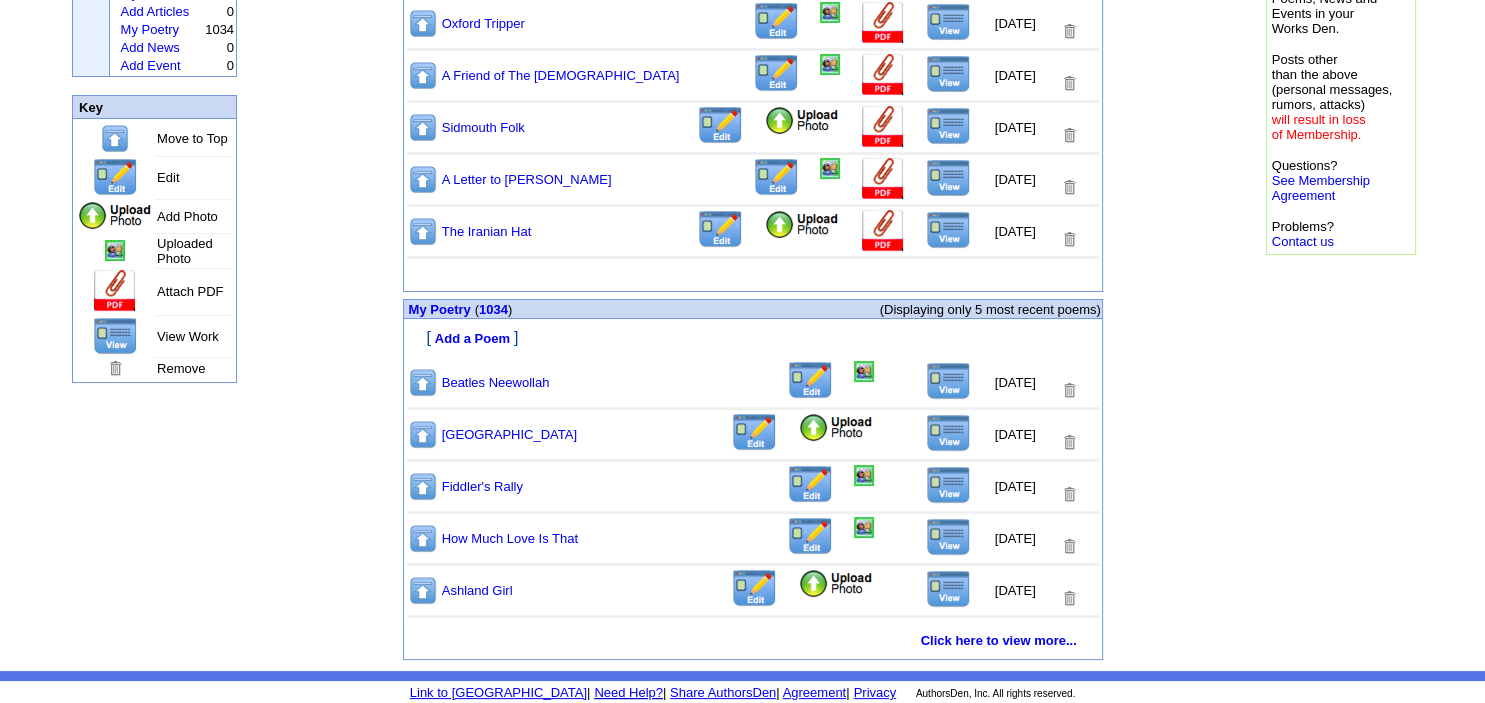 click at bounding box center (864, 371) 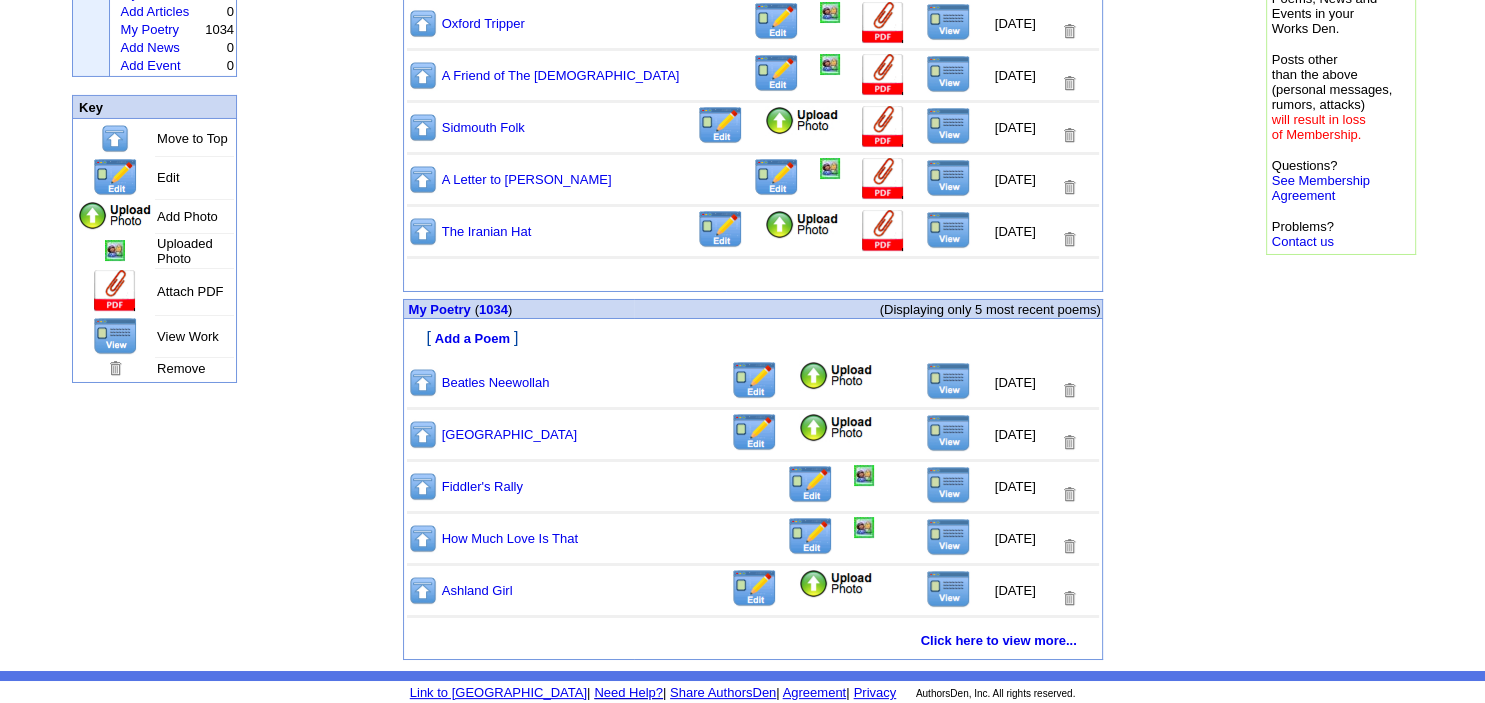 scroll, scrollTop: 298, scrollLeft: 0, axis: vertical 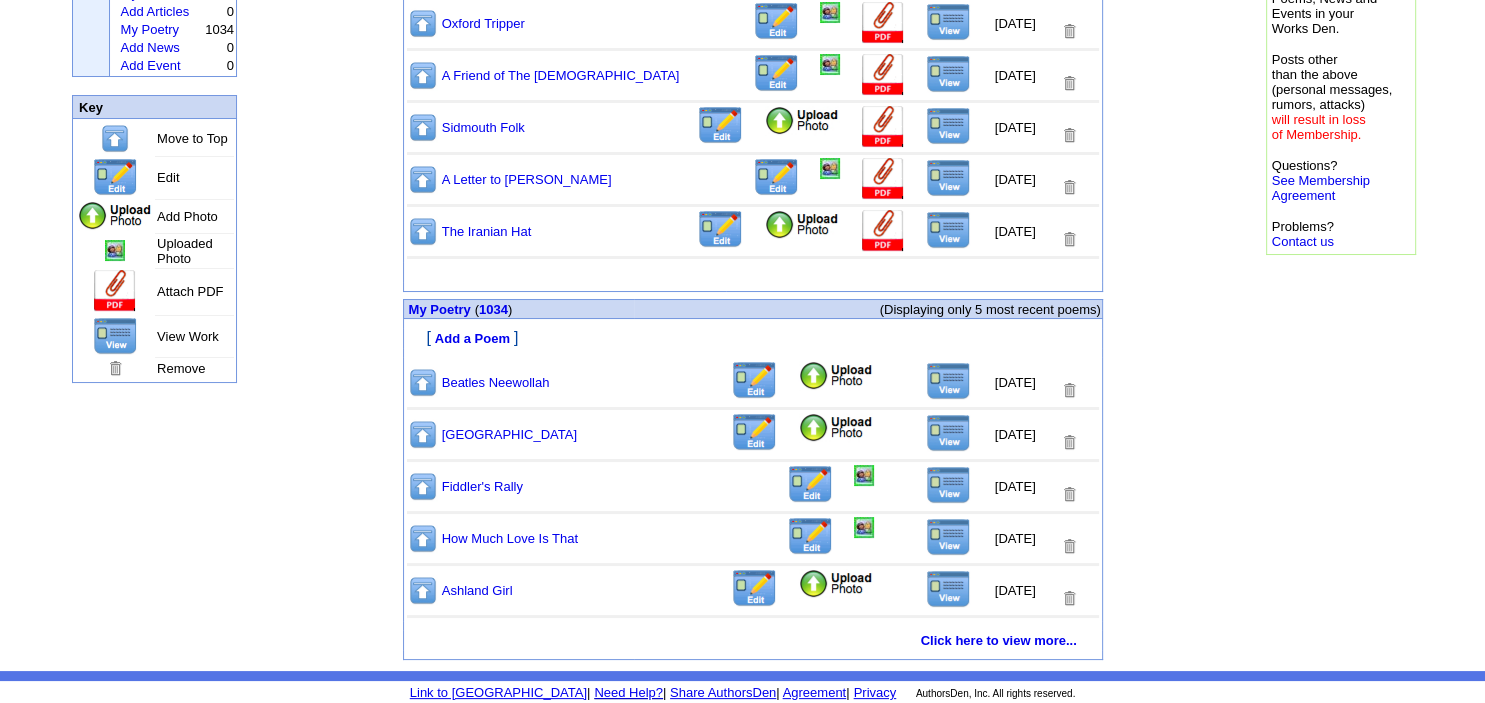 click at bounding box center [948, 381] 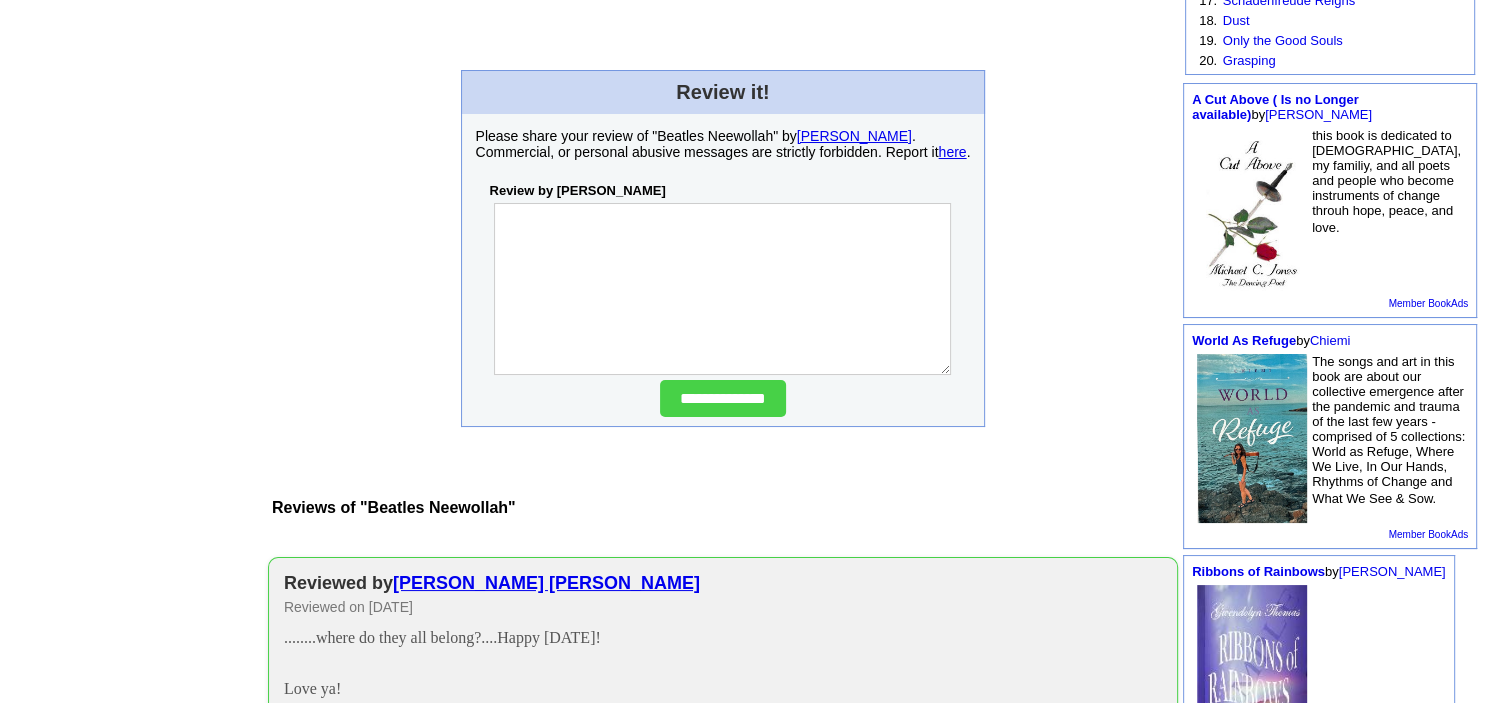 scroll, scrollTop: 105, scrollLeft: 0, axis: vertical 